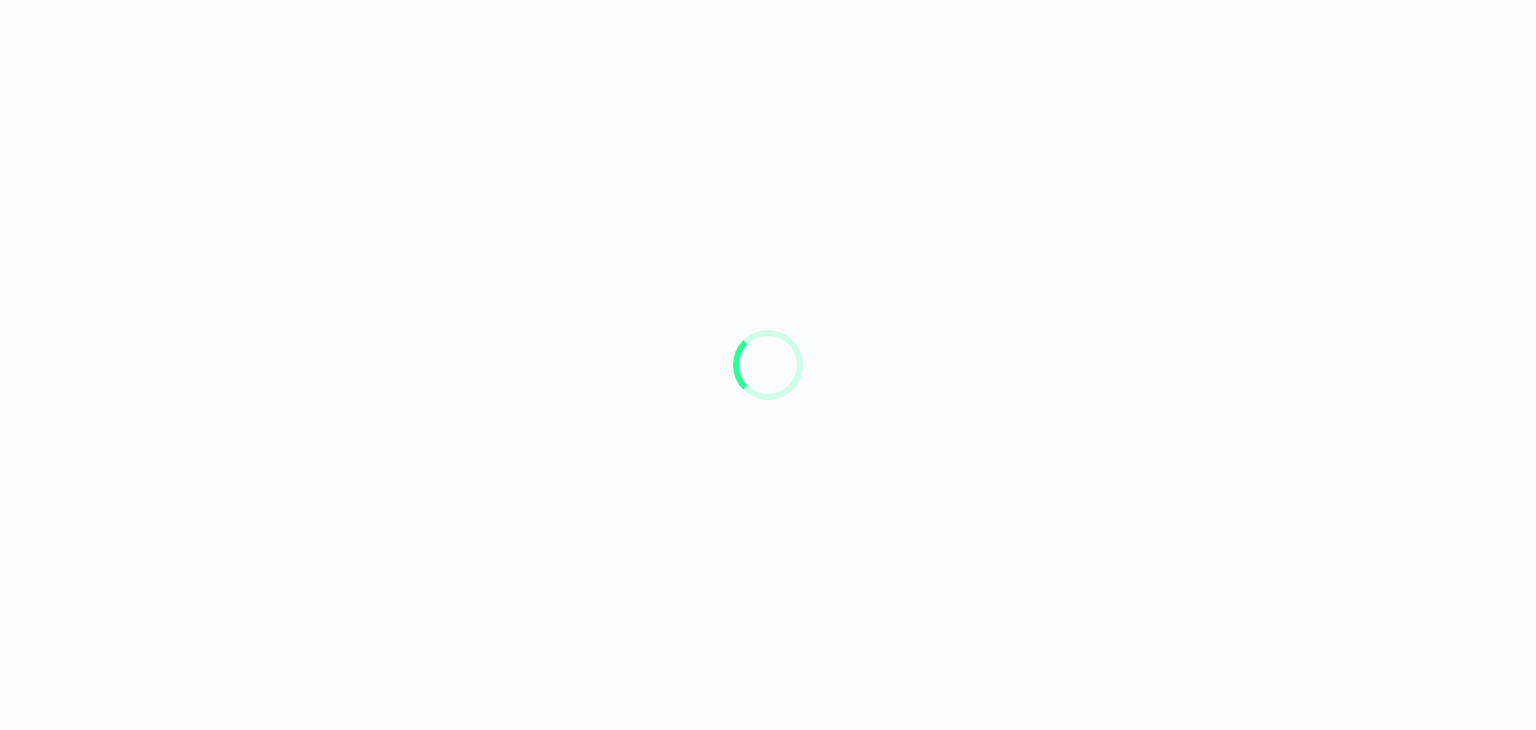 scroll, scrollTop: 0, scrollLeft: 0, axis: both 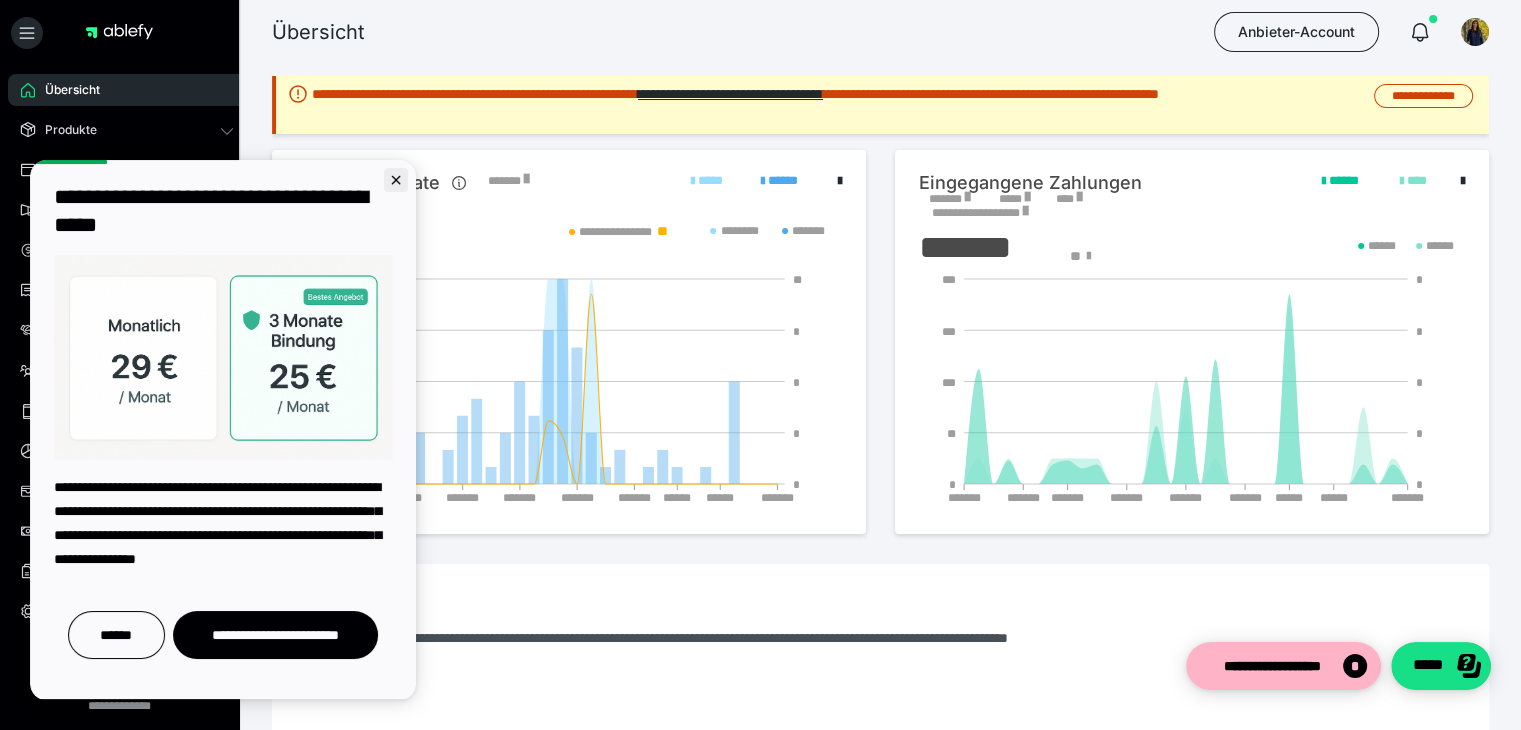 click 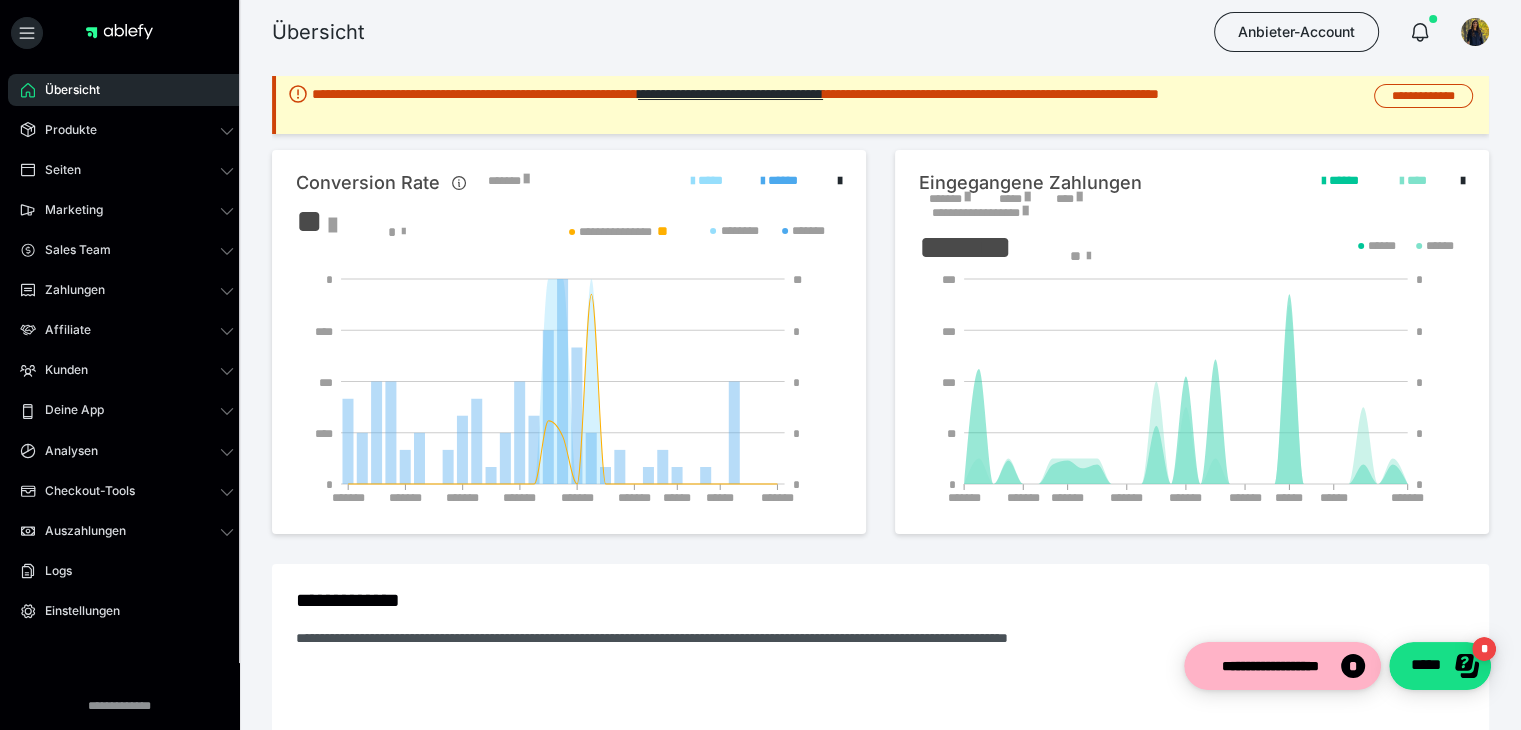 scroll, scrollTop: 0, scrollLeft: 0, axis: both 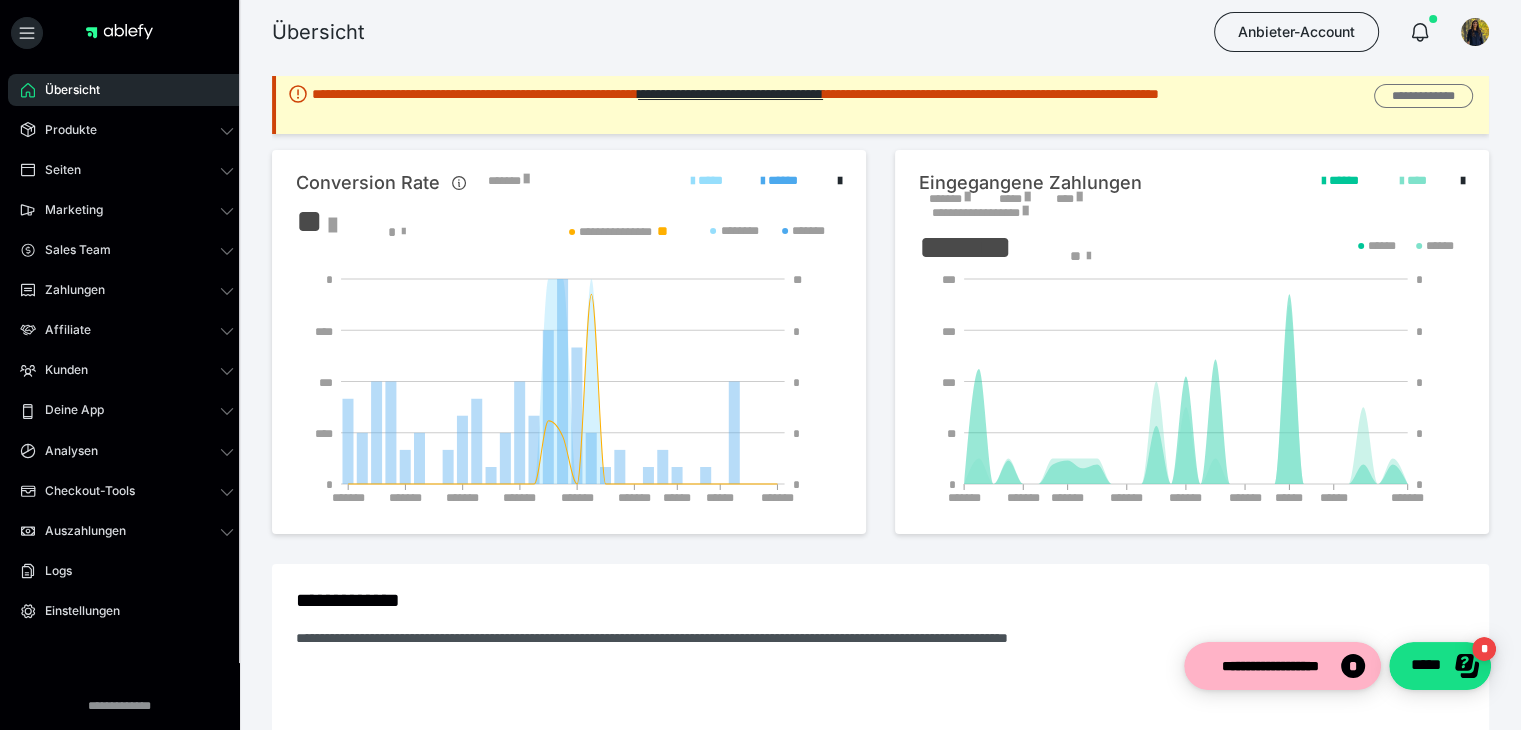 click on "**********" at bounding box center [1423, 96] 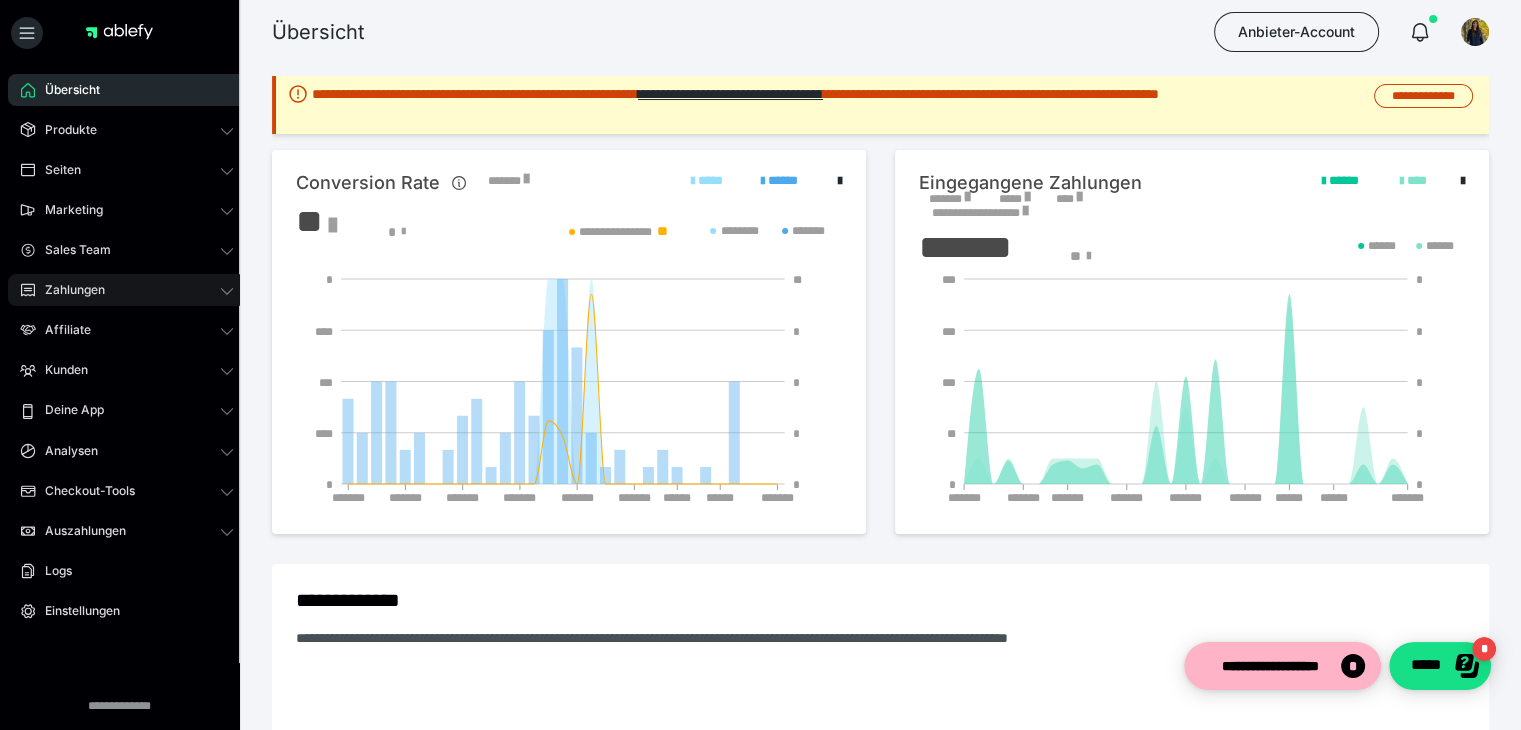 click on "Zahlungen" at bounding box center [68, 290] 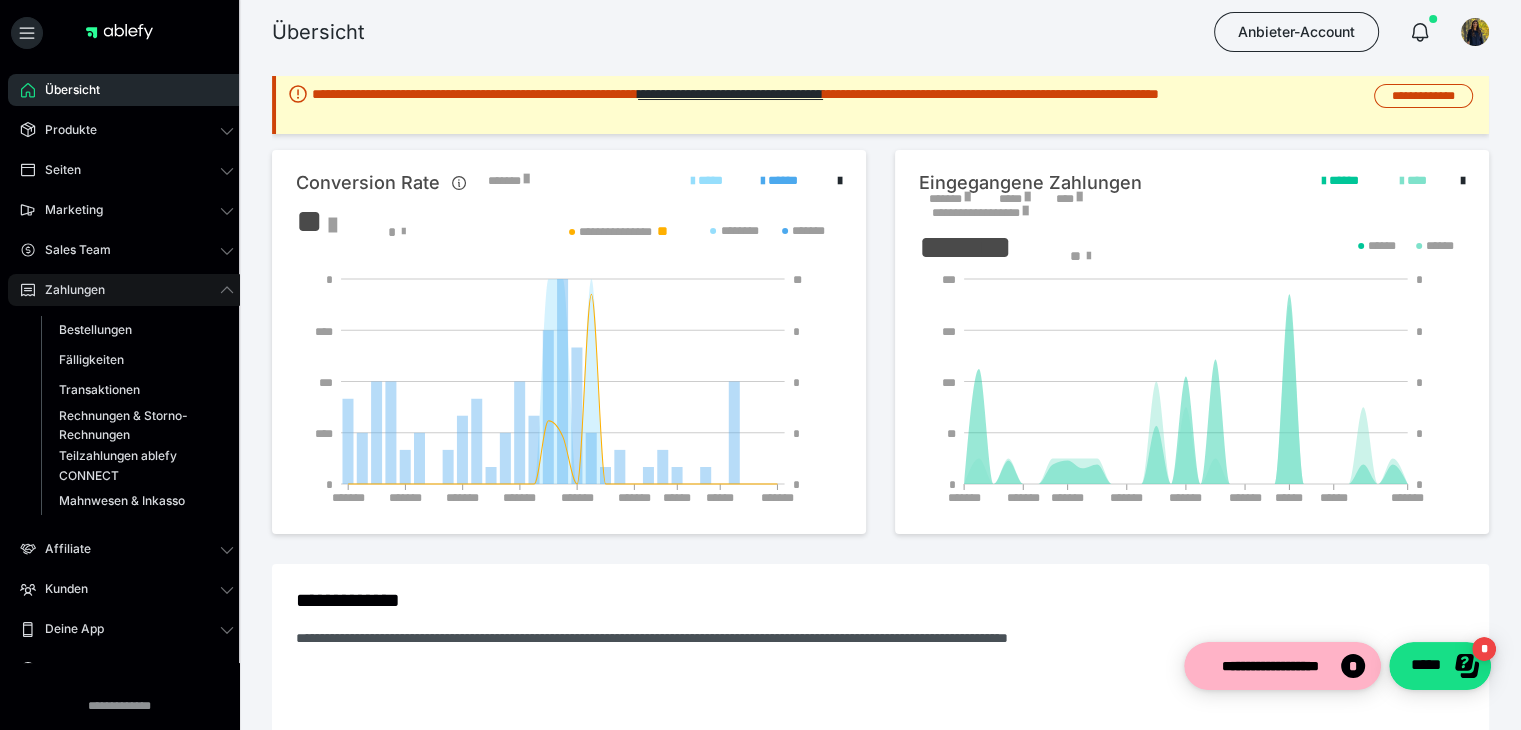 click on "Zahlungen" at bounding box center (68, 290) 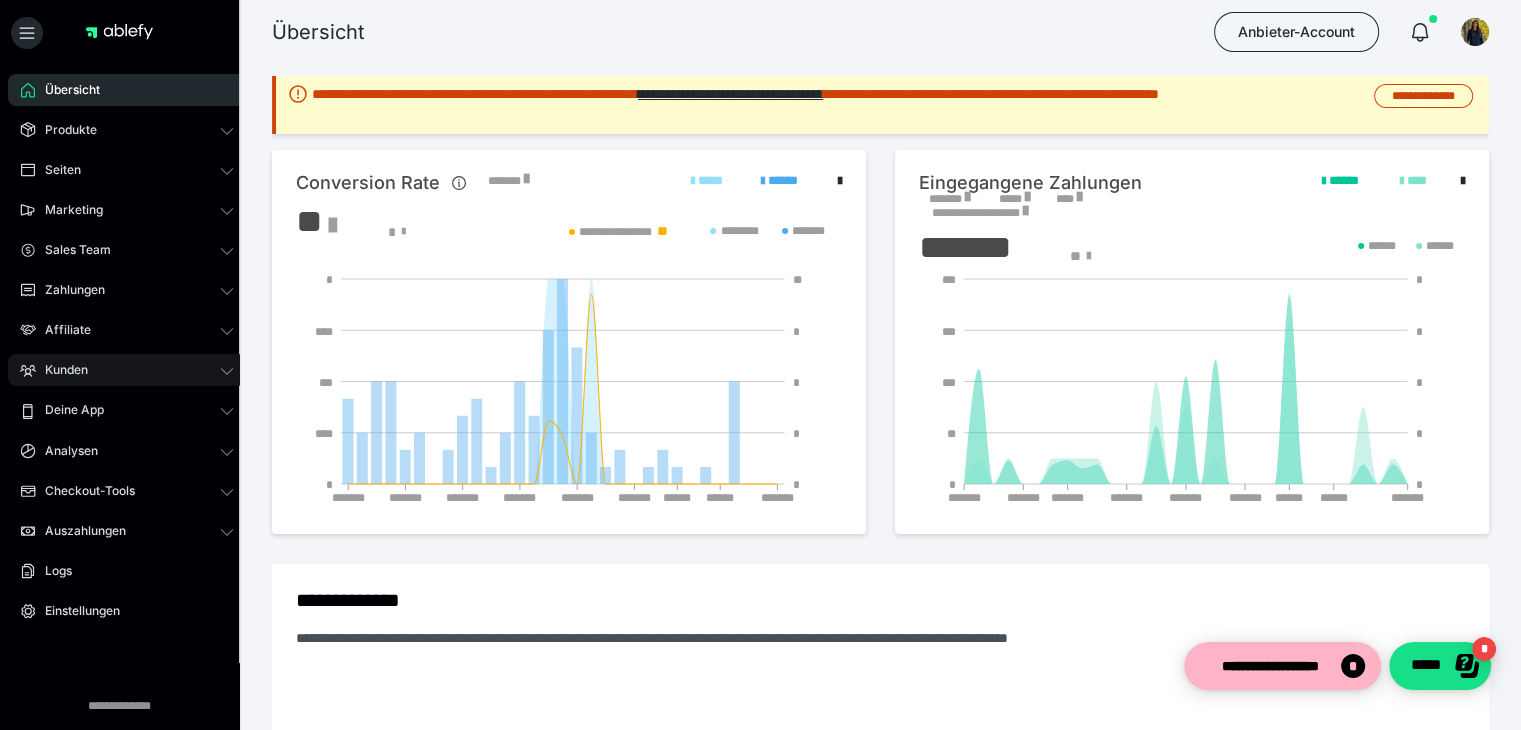 click on "Kunden" at bounding box center [59, 370] 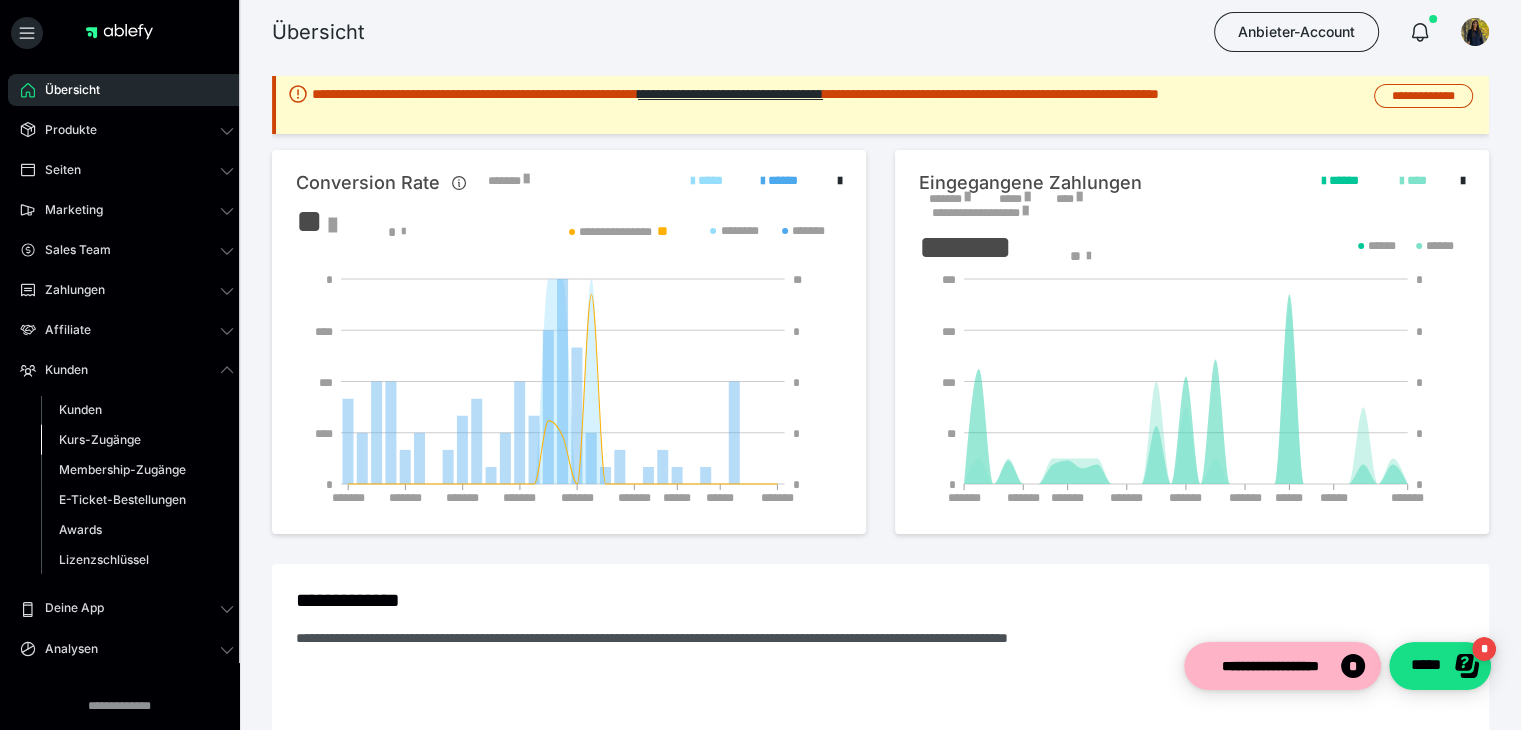 click on "Kurs-Zugänge" at bounding box center [100, 439] 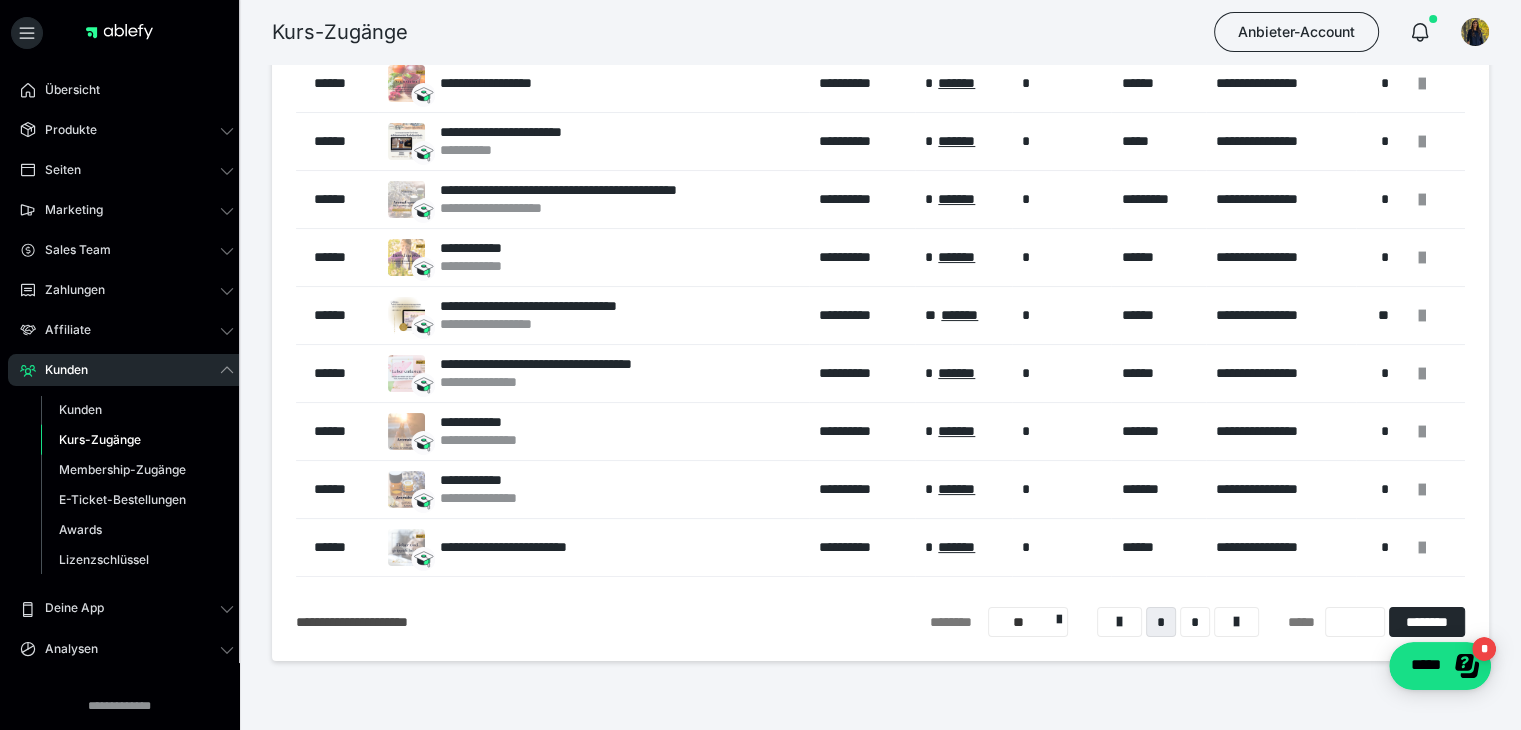scroll, scrollTop: 252, scrollLeft: 0, axis: vertical 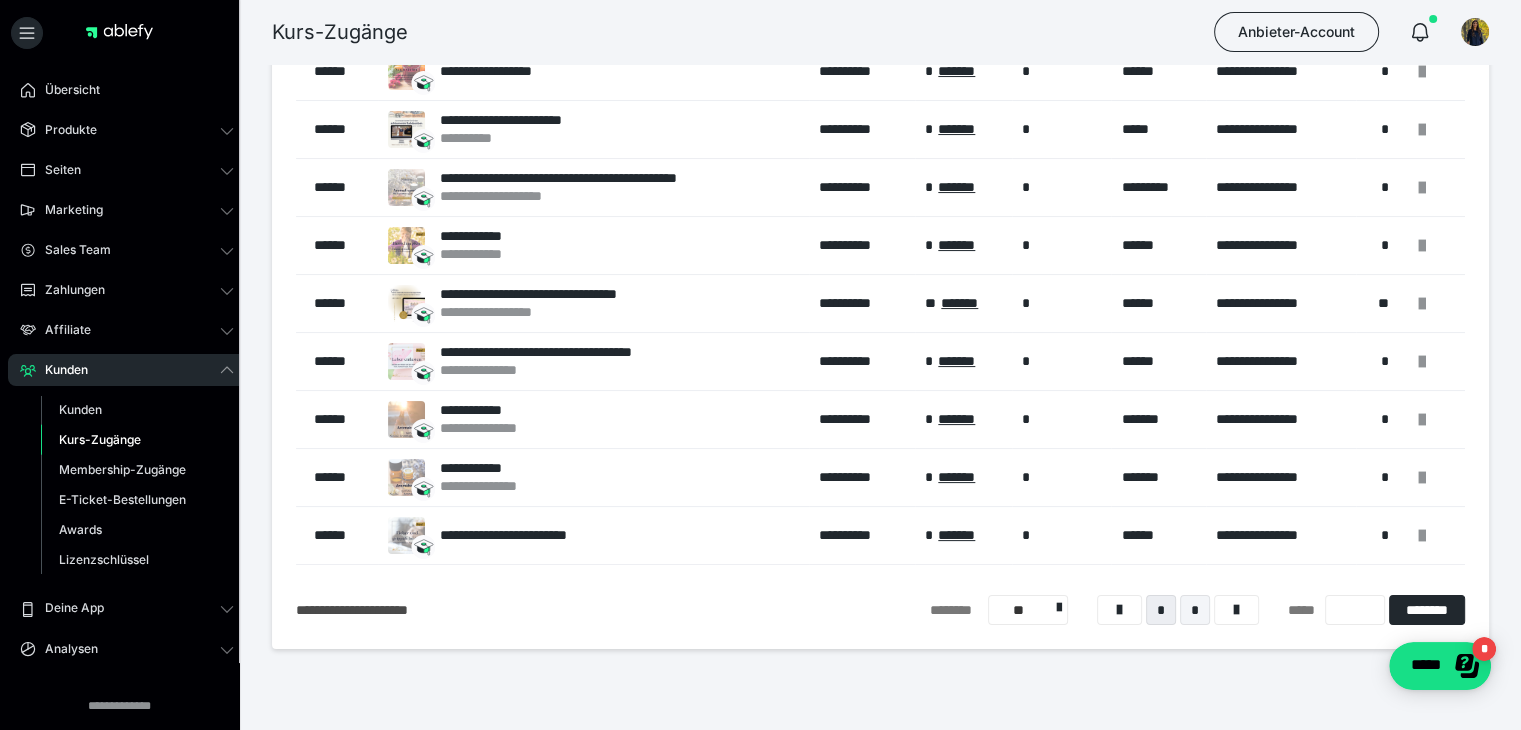 click on "*" at bounding box center (1195, 610) 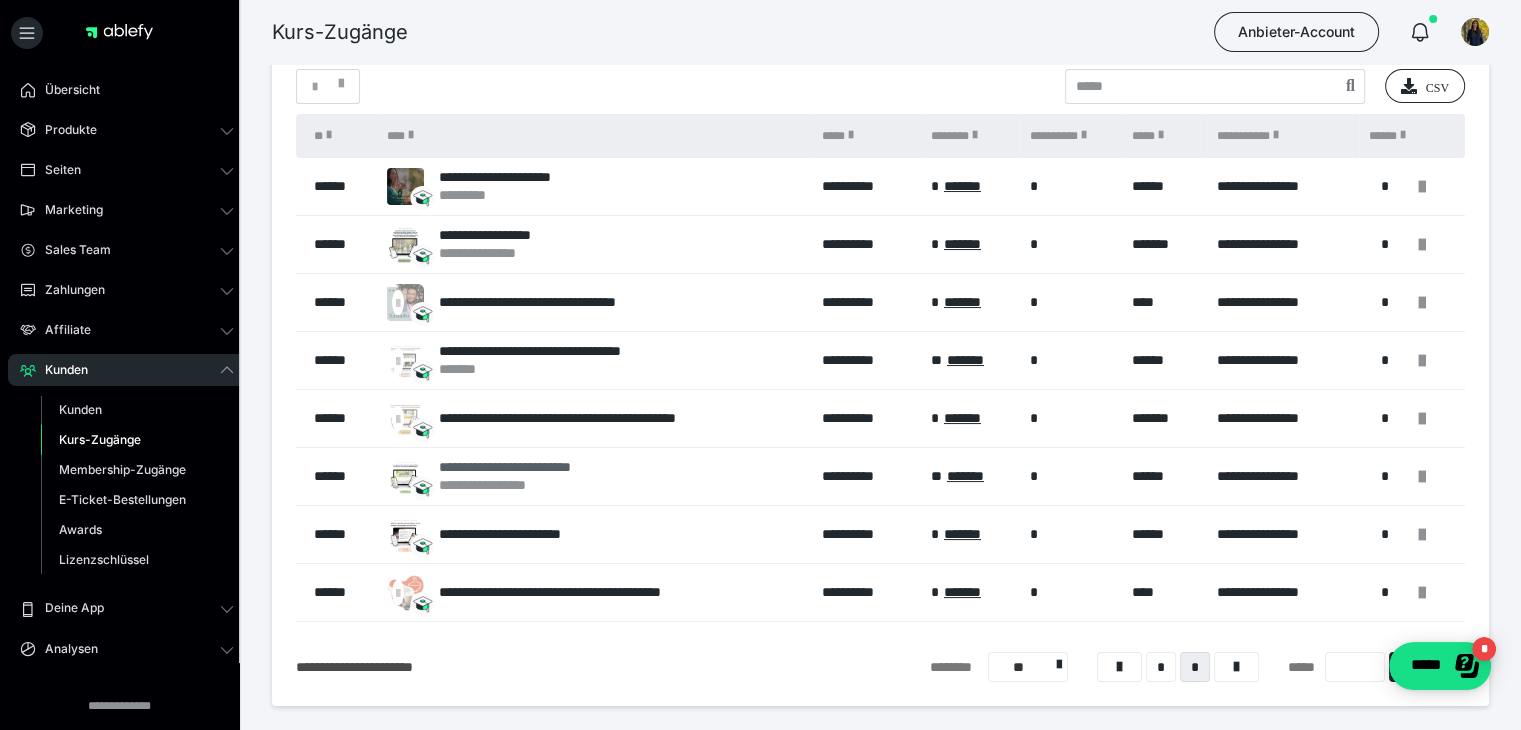 click on "**********" at bounding box center (536, 467) 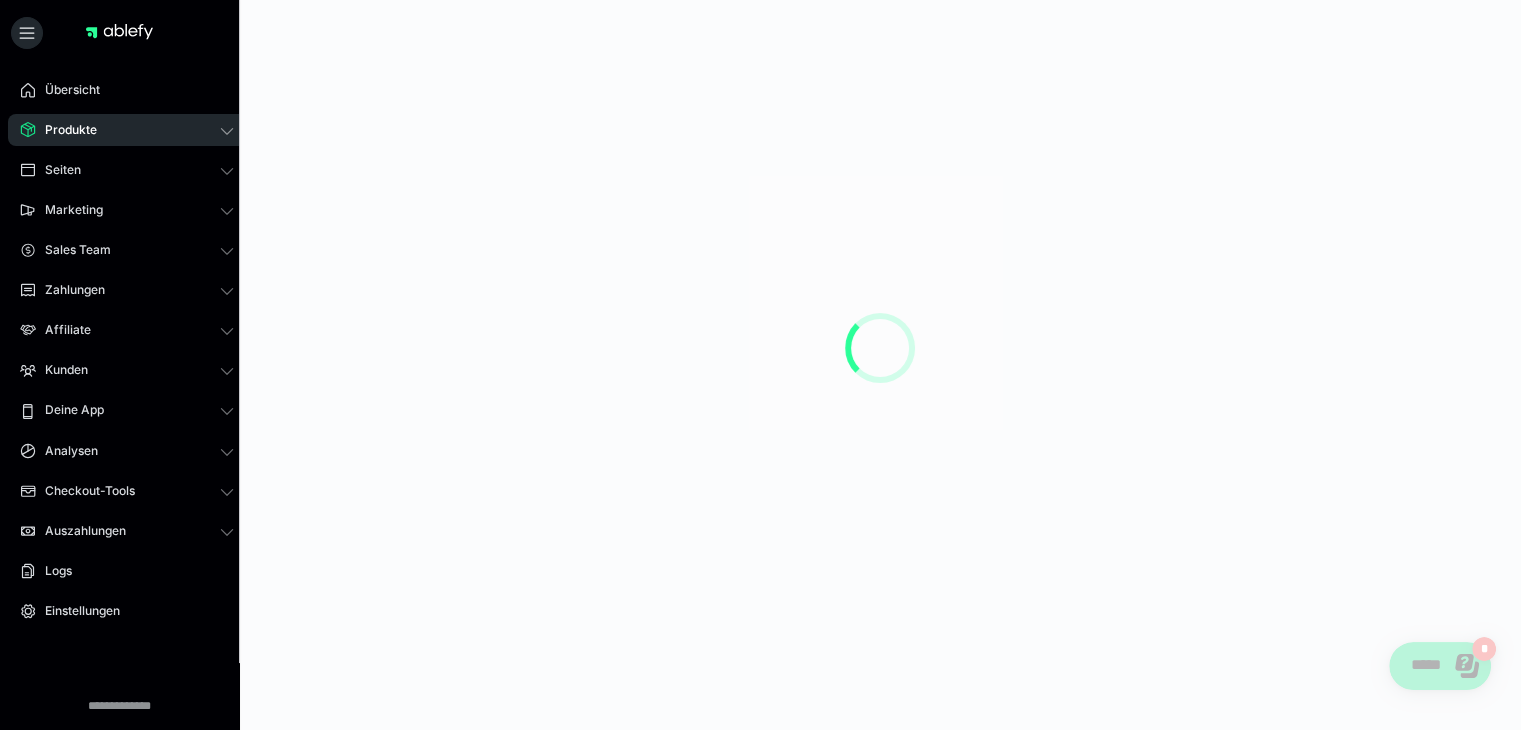 scroll, scrollTop: 0, scrollLeft: 0, axis: both 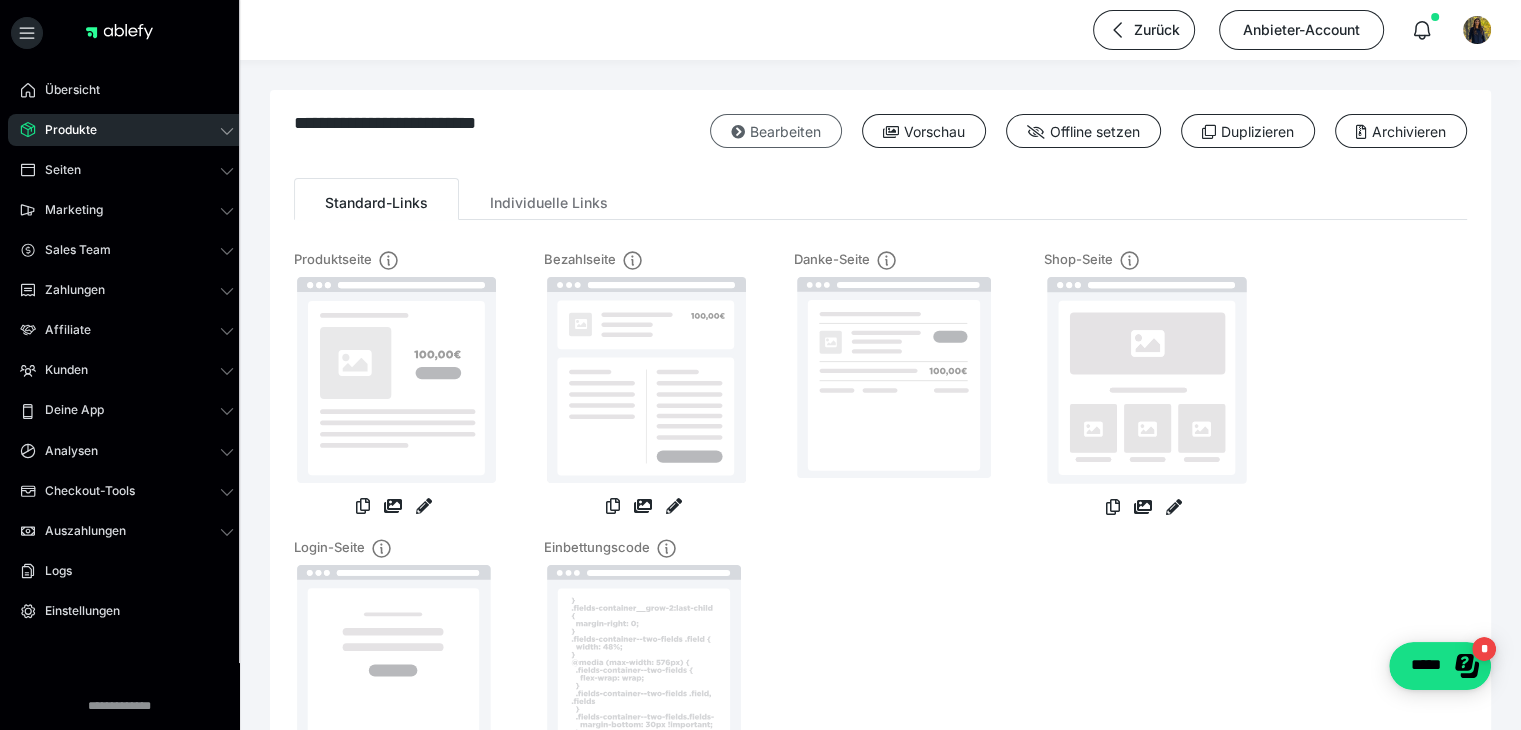 click on "Bearbeiten" at bounding box center (776, 131) 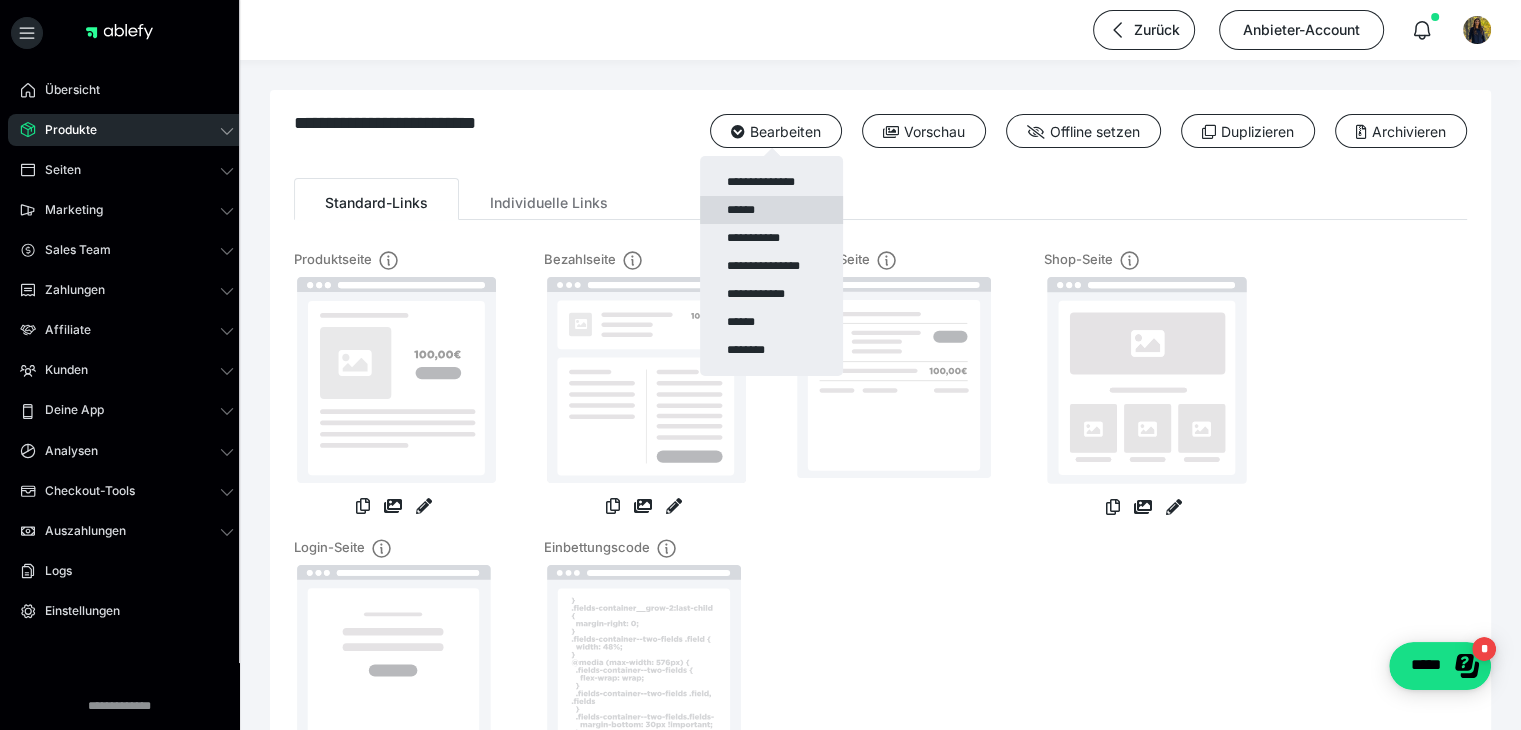 click on "******" at bounding box center (771, 210) 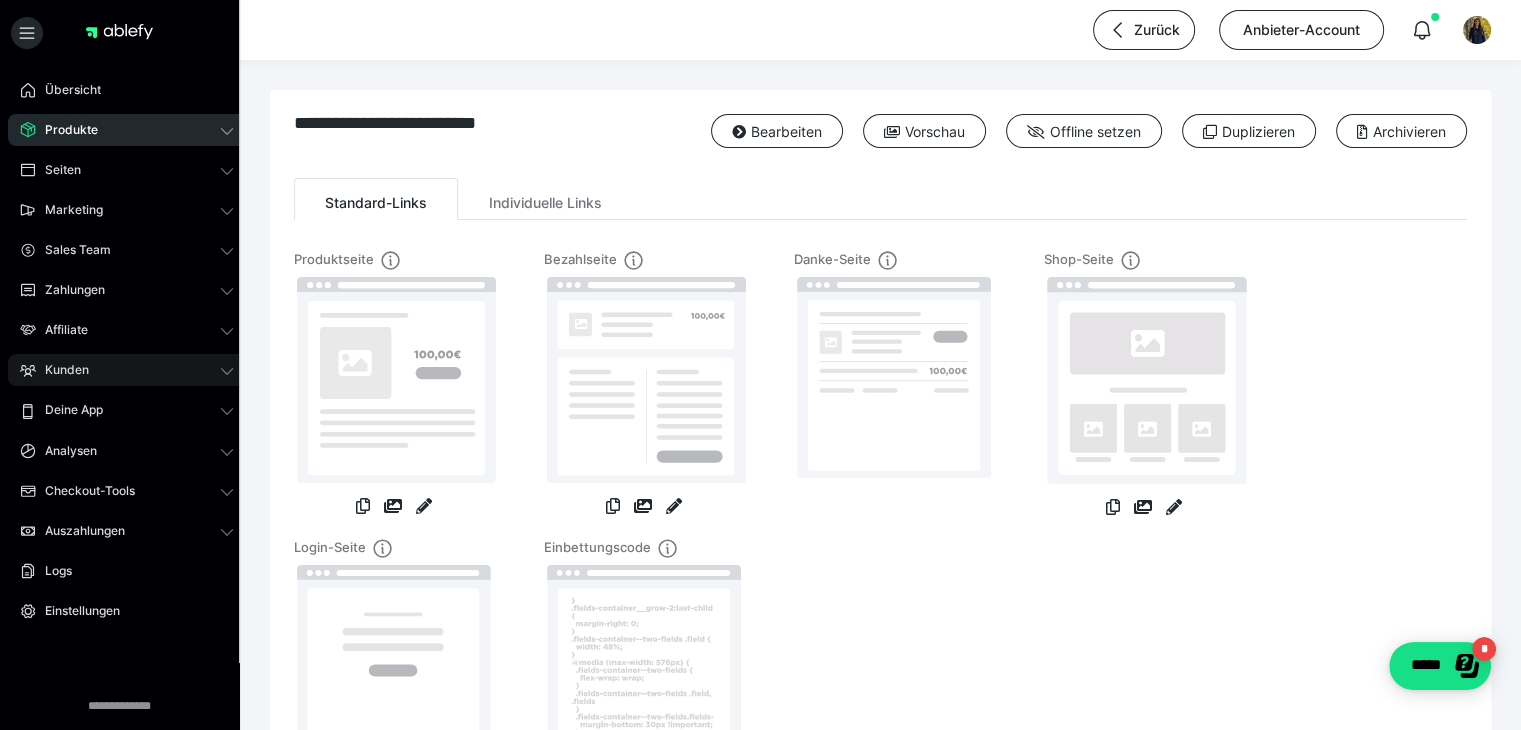 click on "Kunden" at bounding box center [60, 370] 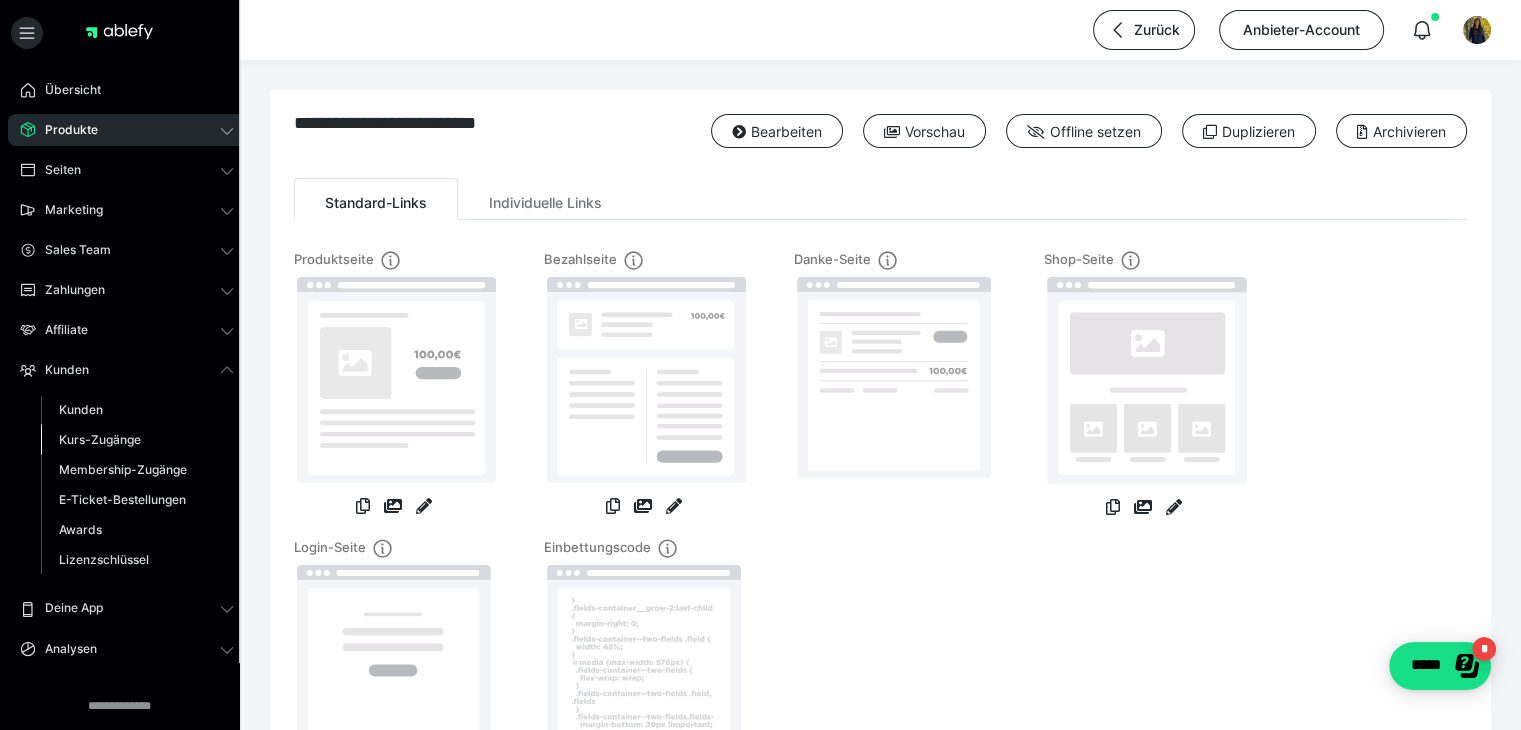 click on "Kurs-Zugänge" at bounding box center [100, 439] 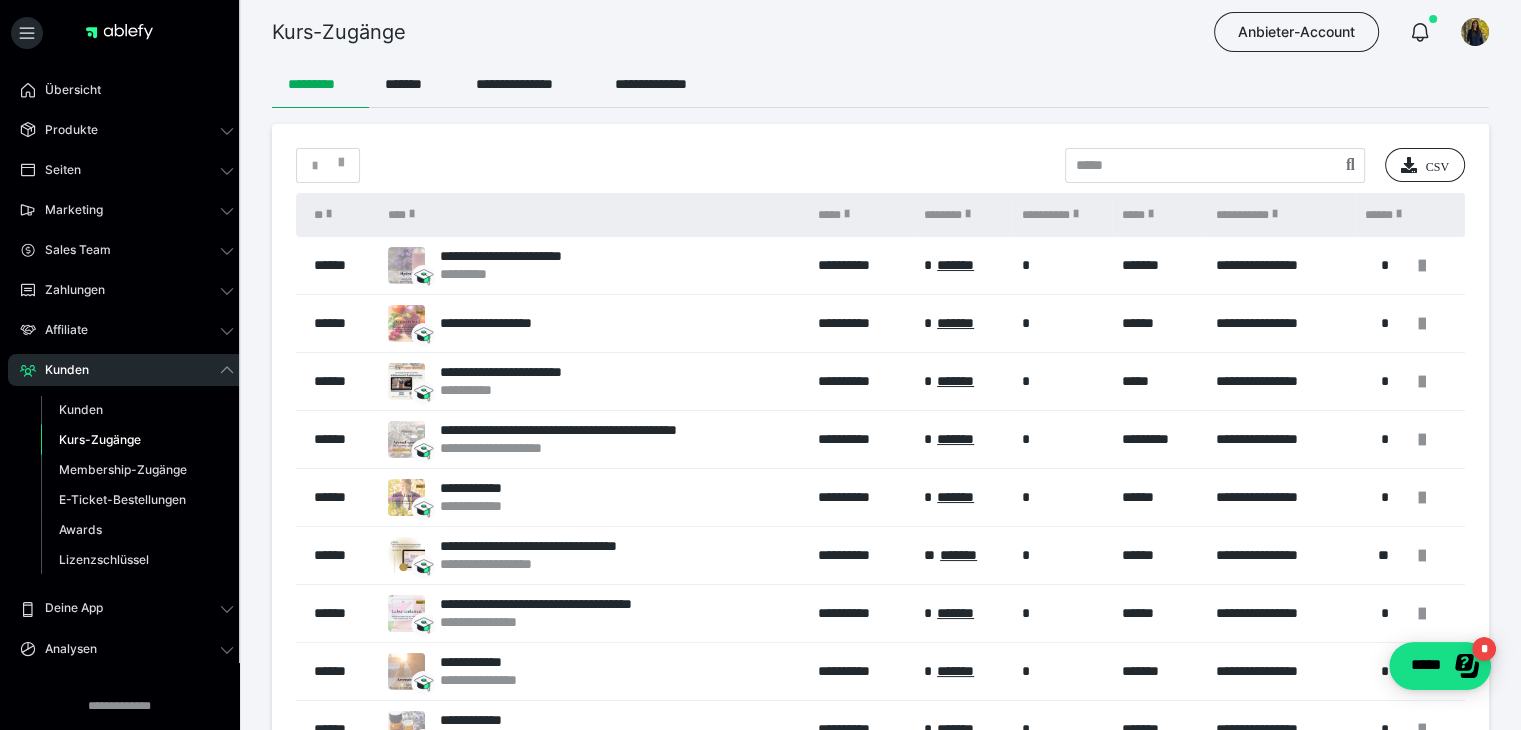 scroll, scrollTop: 300, scrollLeft: 0, axis: vertical 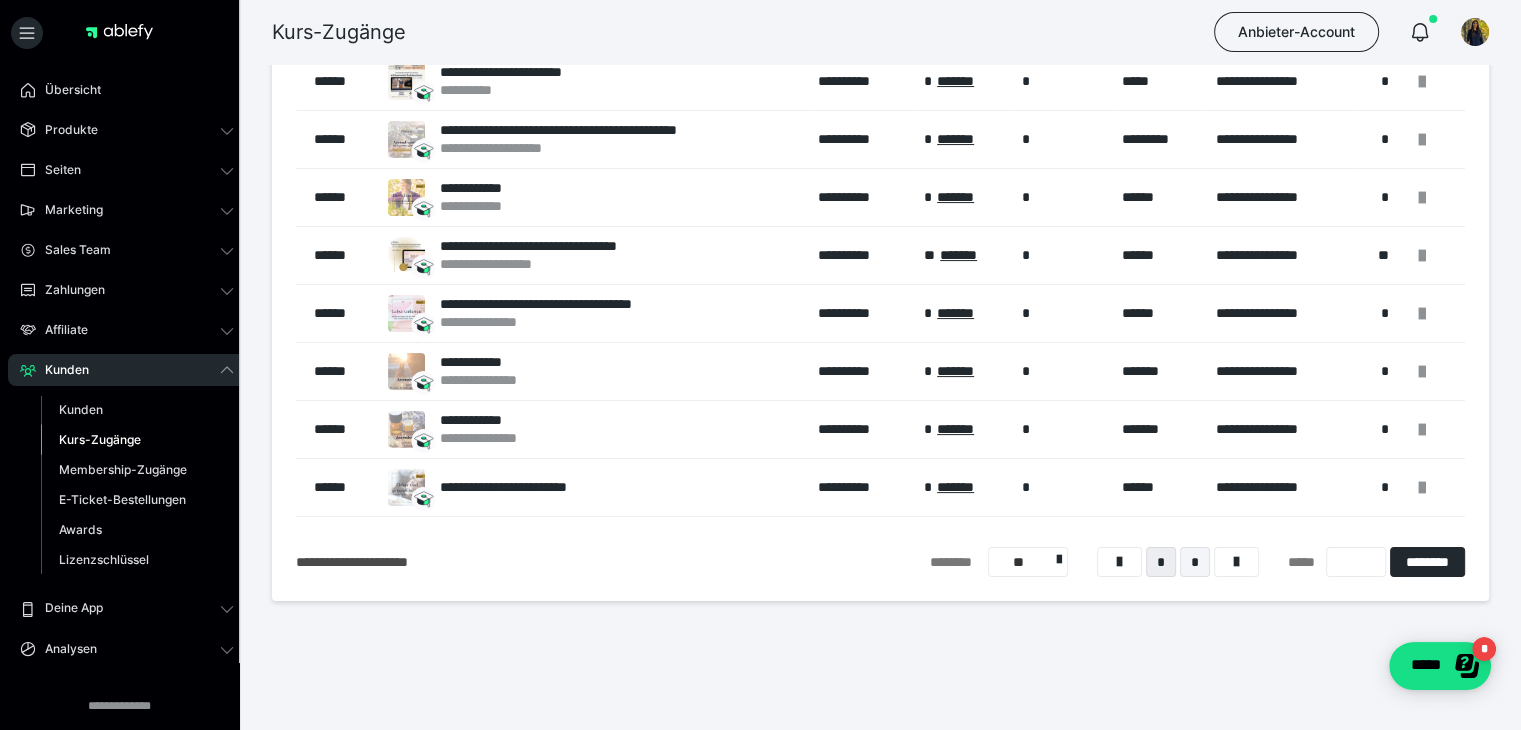 click on "*" at bounding box center (1195, 562) 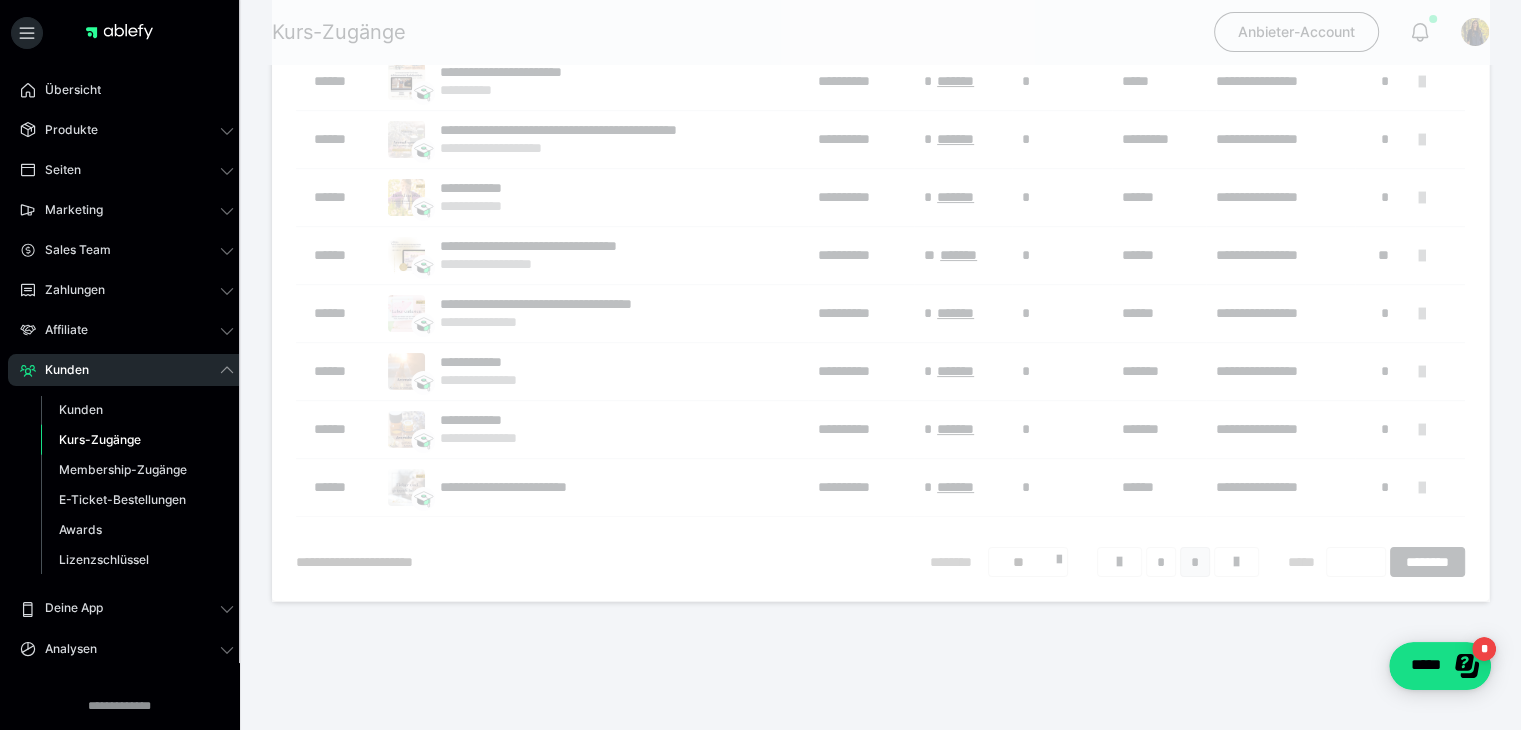 scroll, scrollTop: 79, scrollLeft: 0, axis: vertical 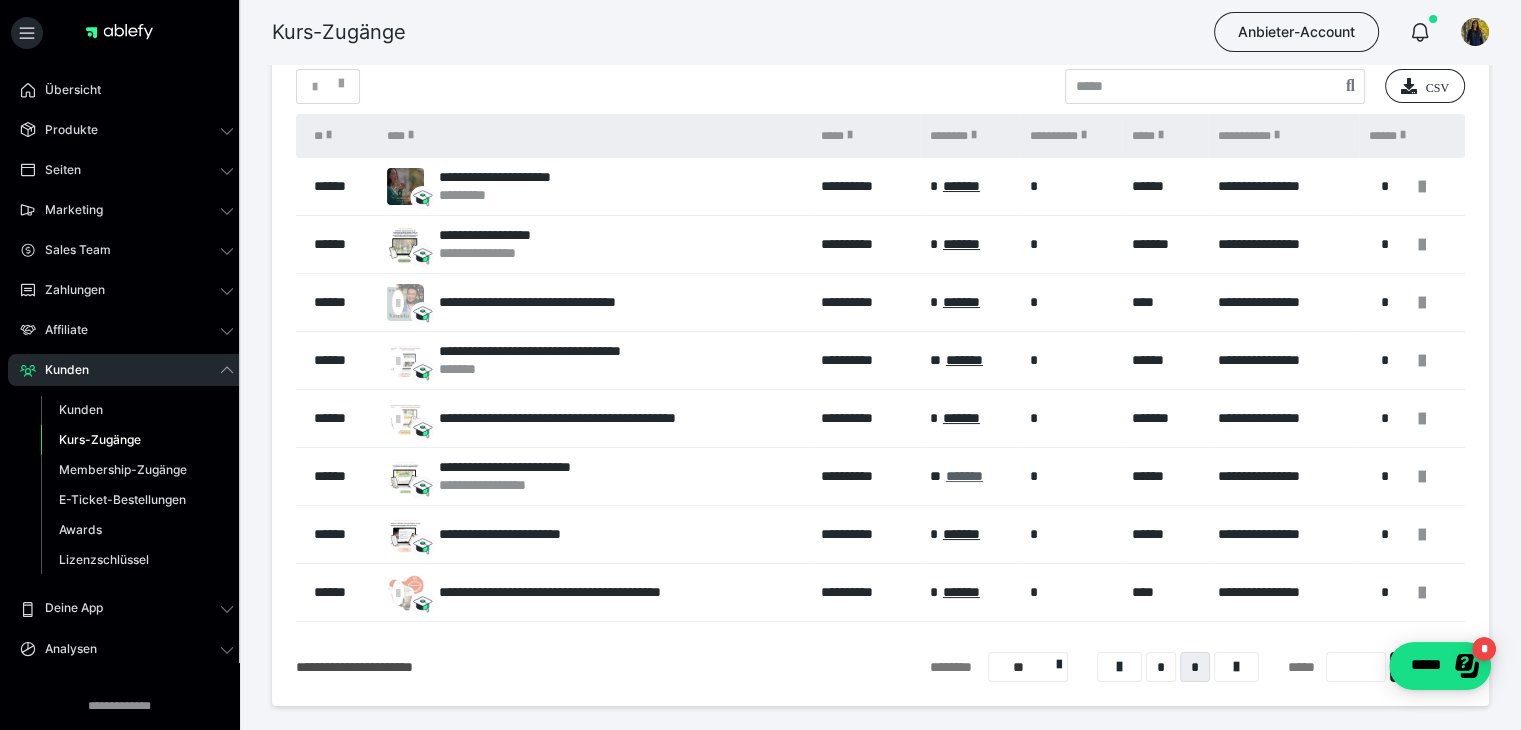 click on "*******" at bounding box center (964, 476) 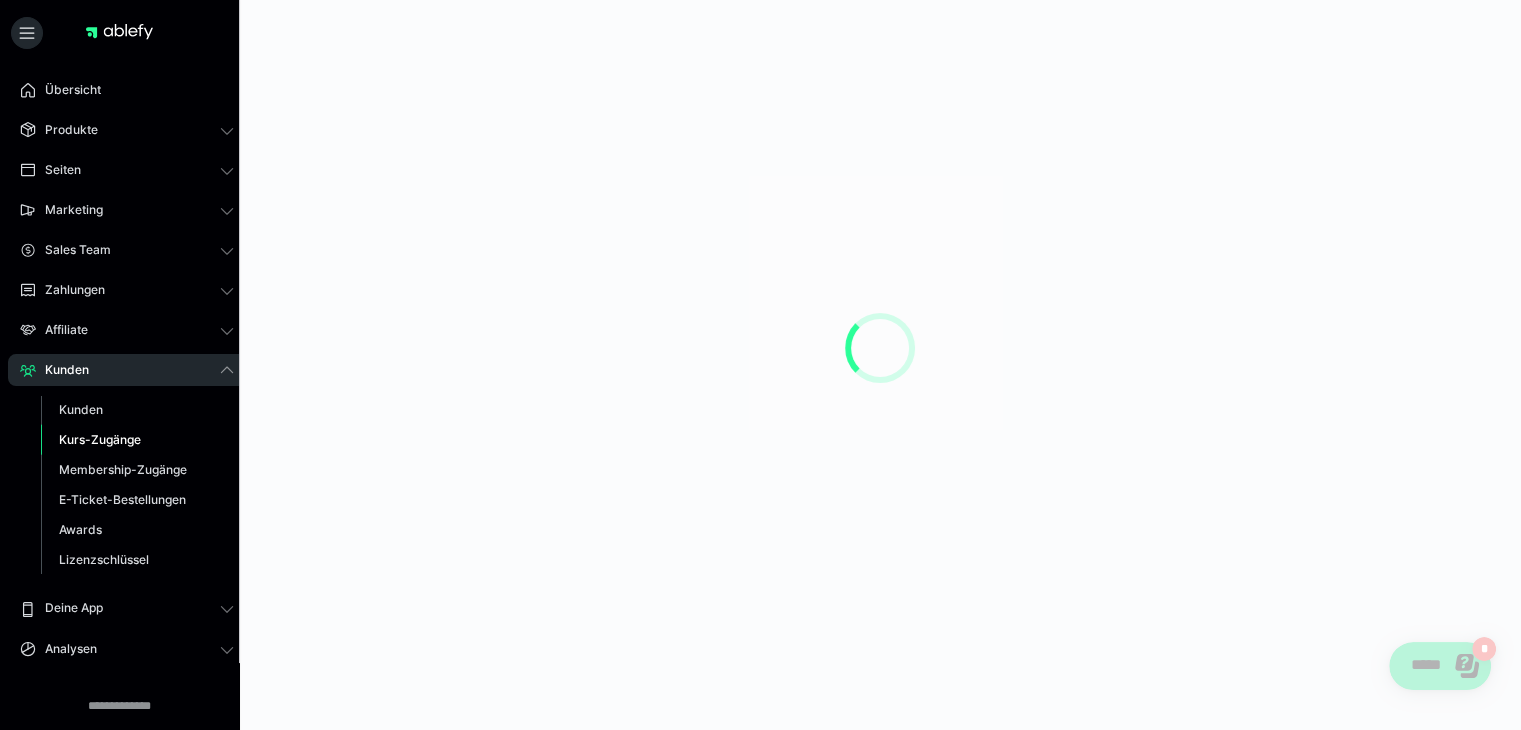 scroll, scrollTop: 0, scrollLeft: 0, axis: both 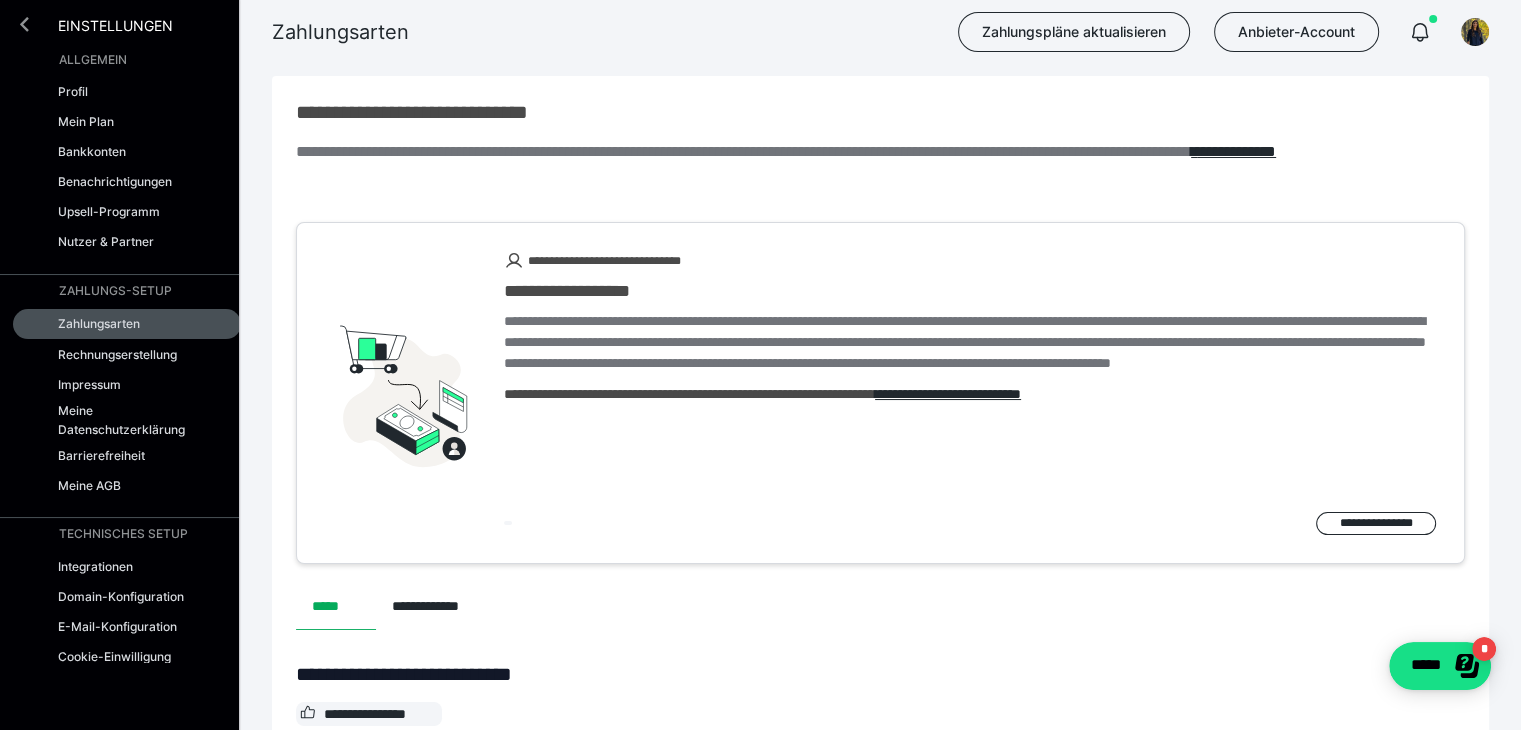 click at bounding box center [24, 24] 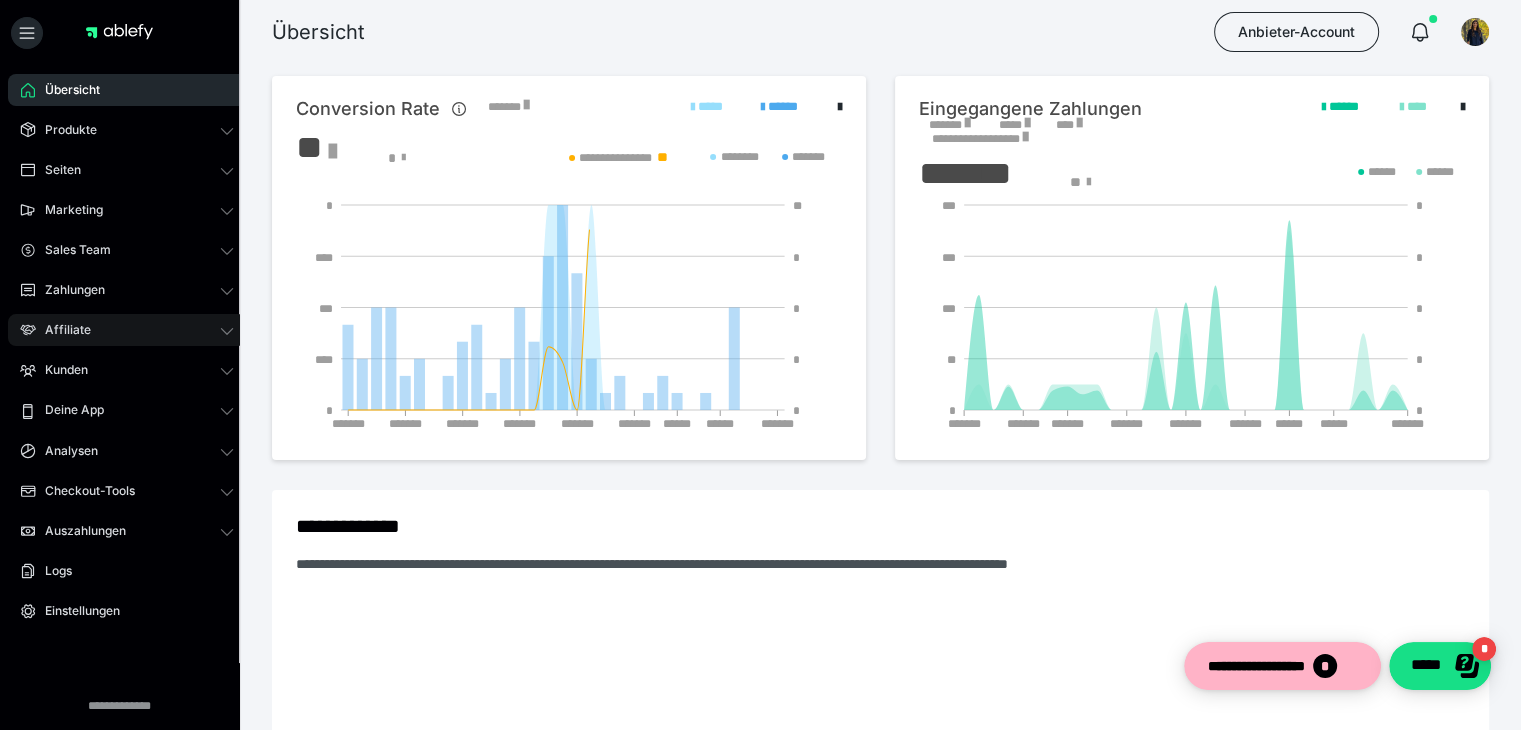 scroll, scrollTop: 0, scrollLeft: 0, axis: both 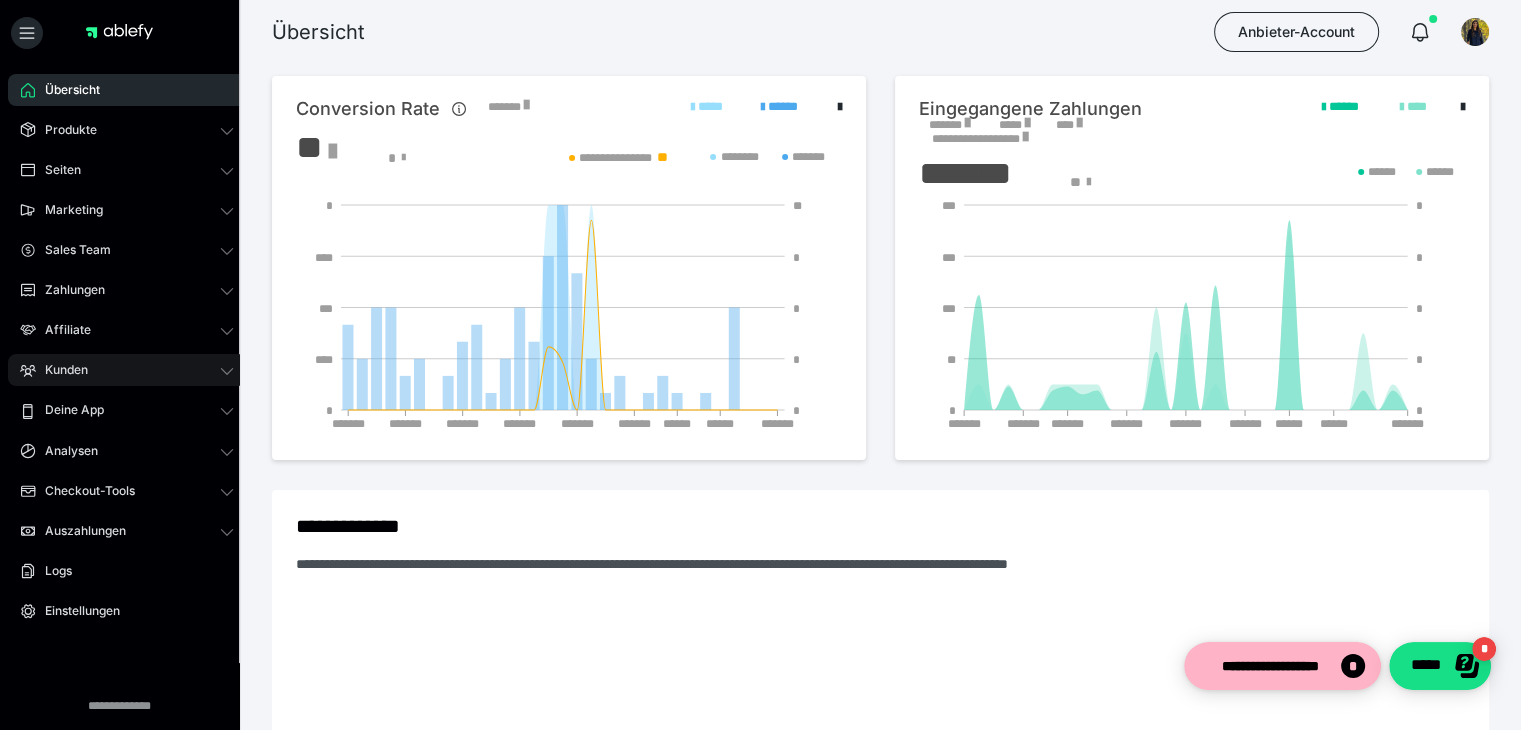 click on "Kunden" at bounding box center (127, 370) 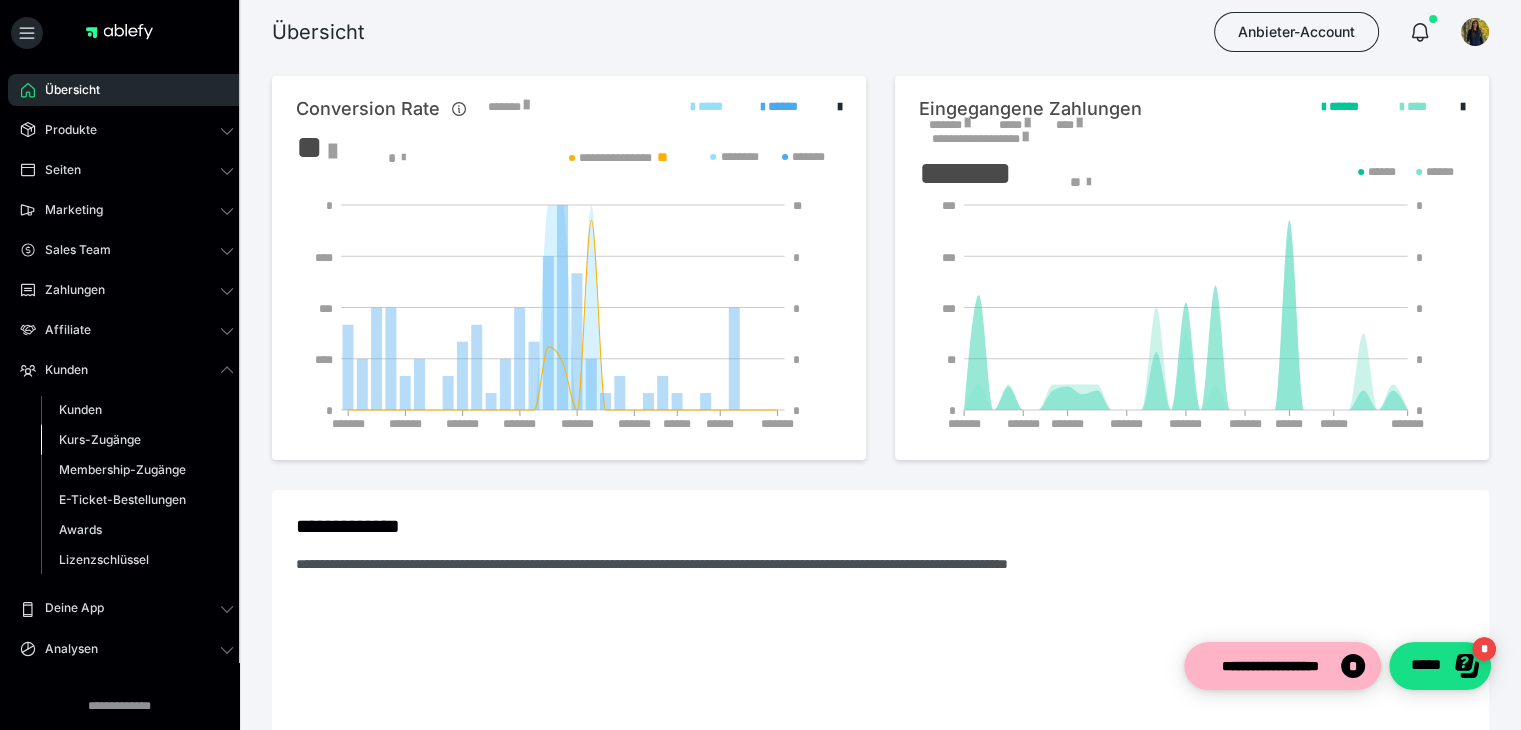 click on "Kurs-Zugänge" at bounding box center [100, 439] 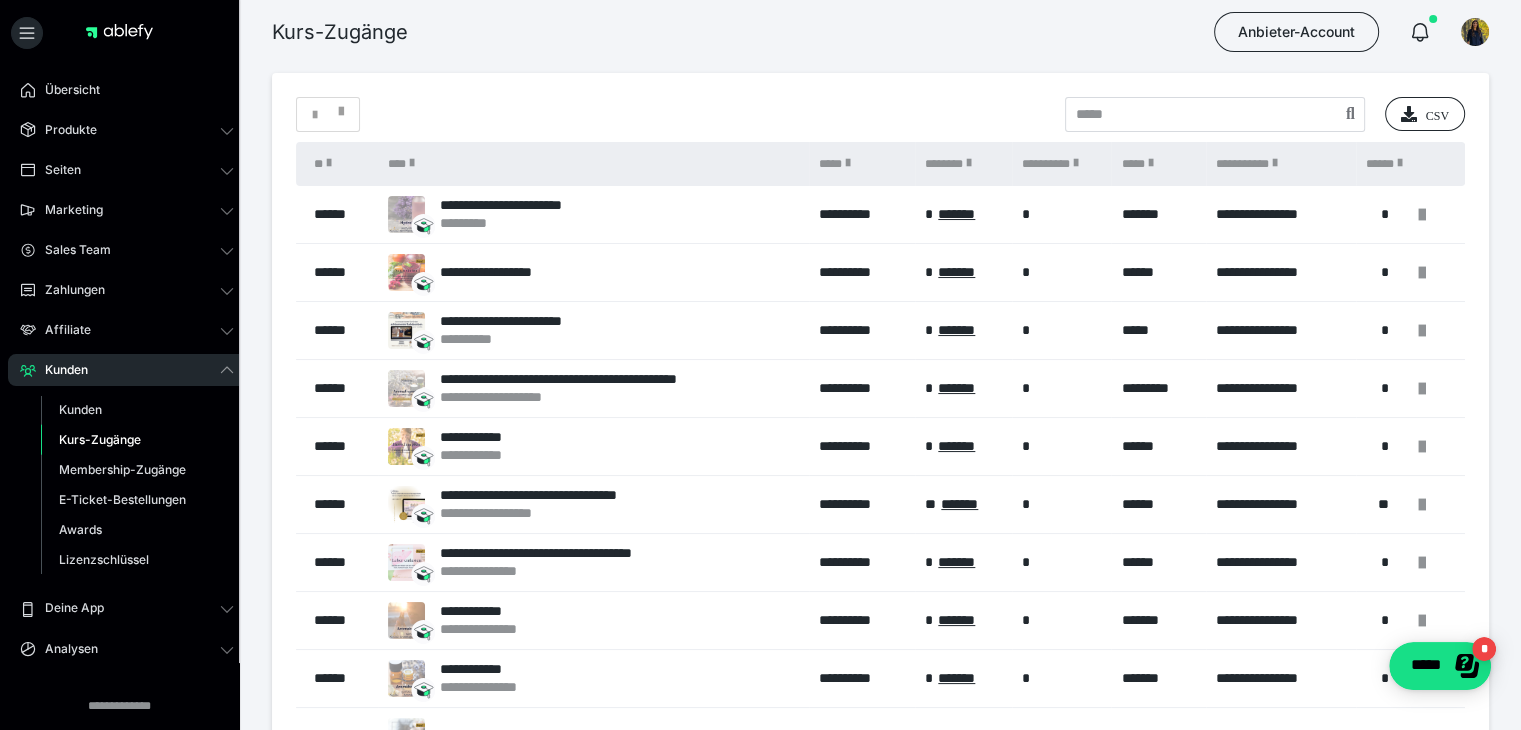 scroll, scrollTop: 68, scrollLeft: 0, axis: vertical 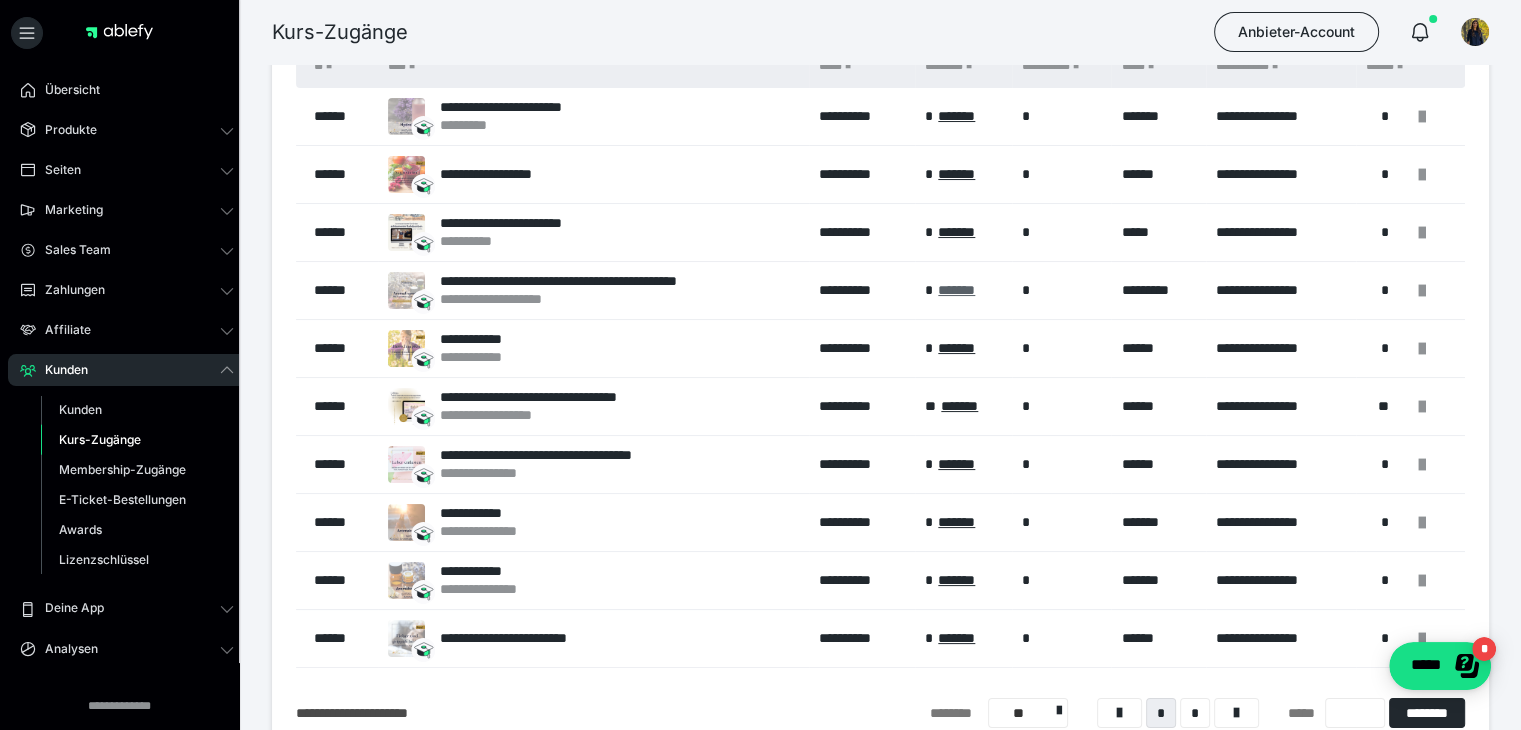 click on "*******" at bounding box center (956, 290) 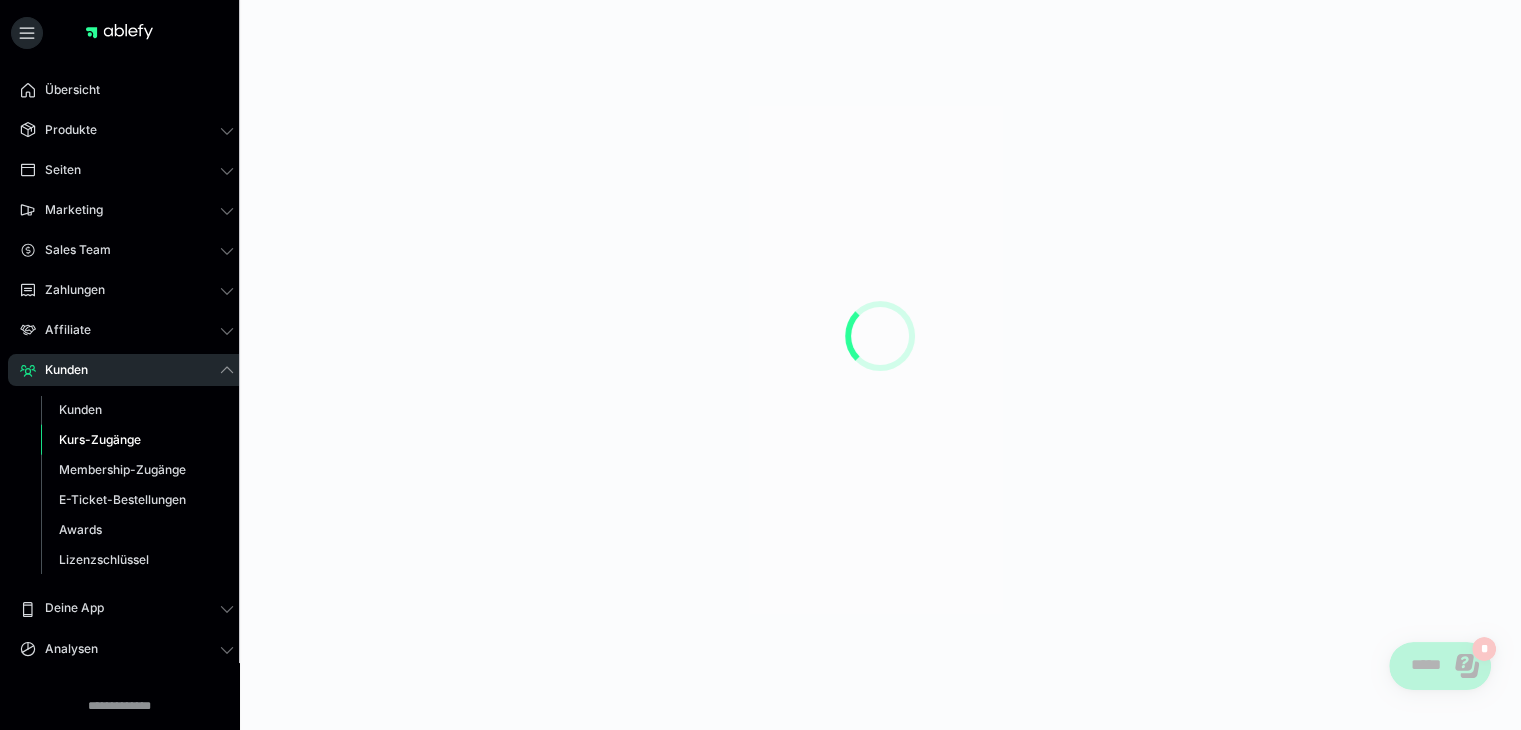 scroll, scrollTop: 0, scrollLeft: 0, axis: both 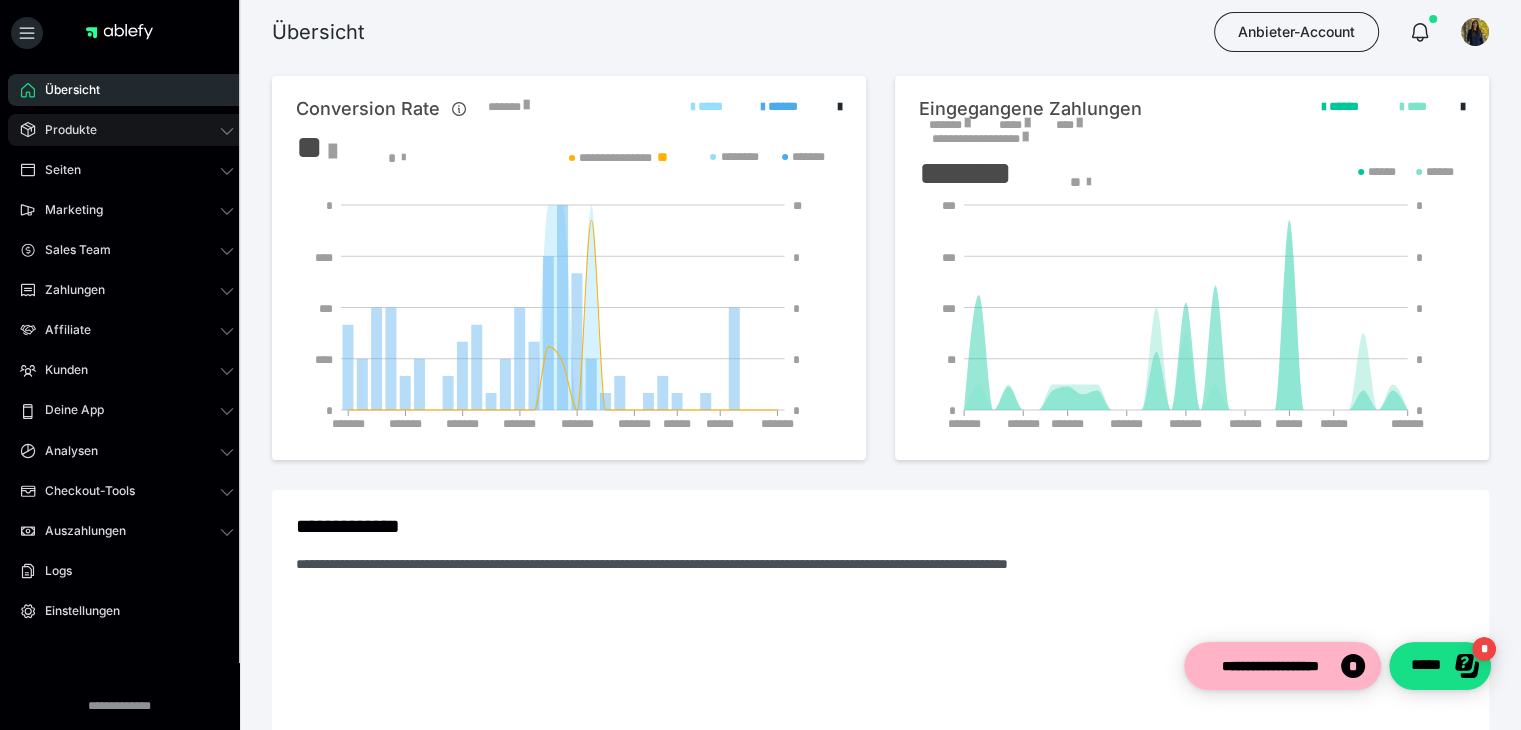 click on "Produkte" at bounding box center (64, 130) 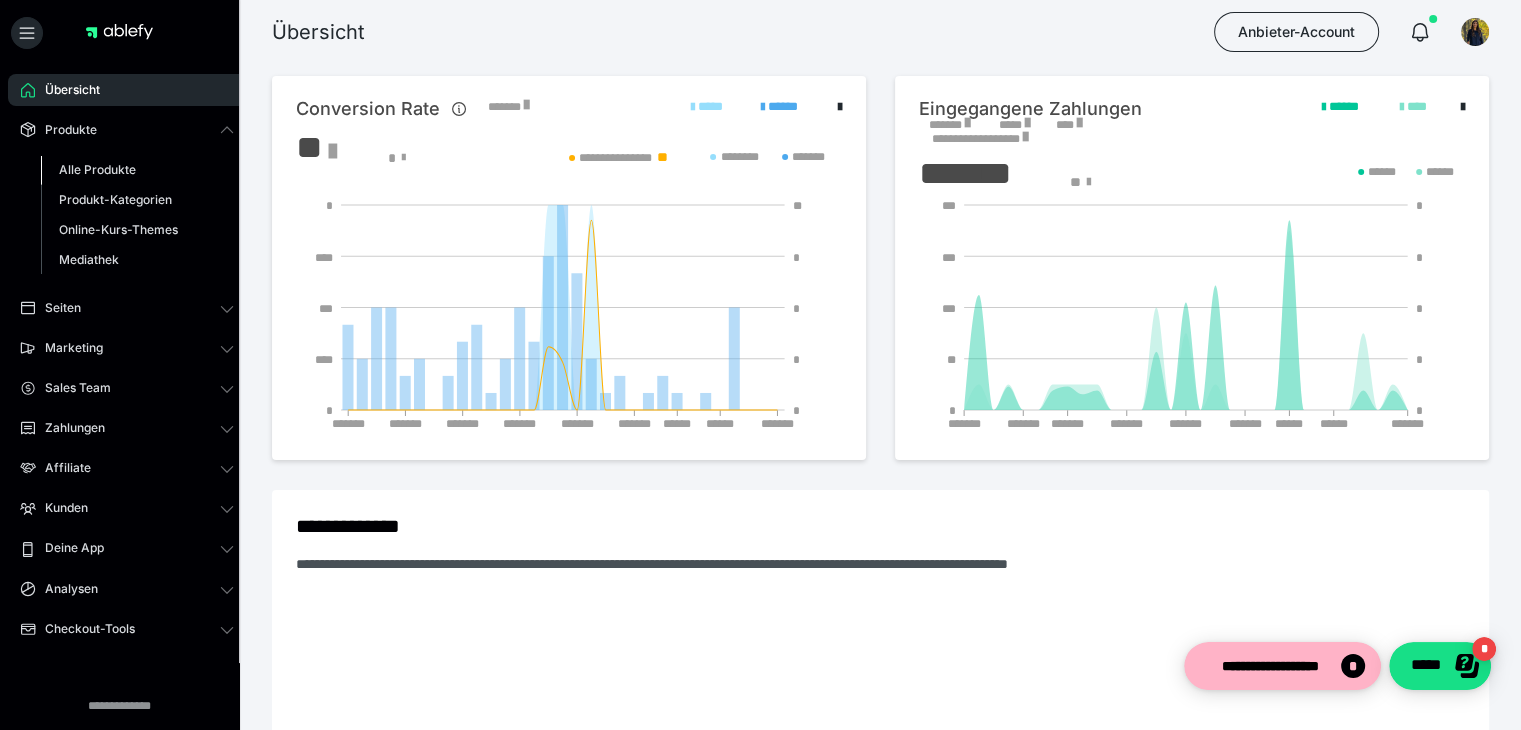 click on "Alle Produkte" at bounding box center [97, 169] 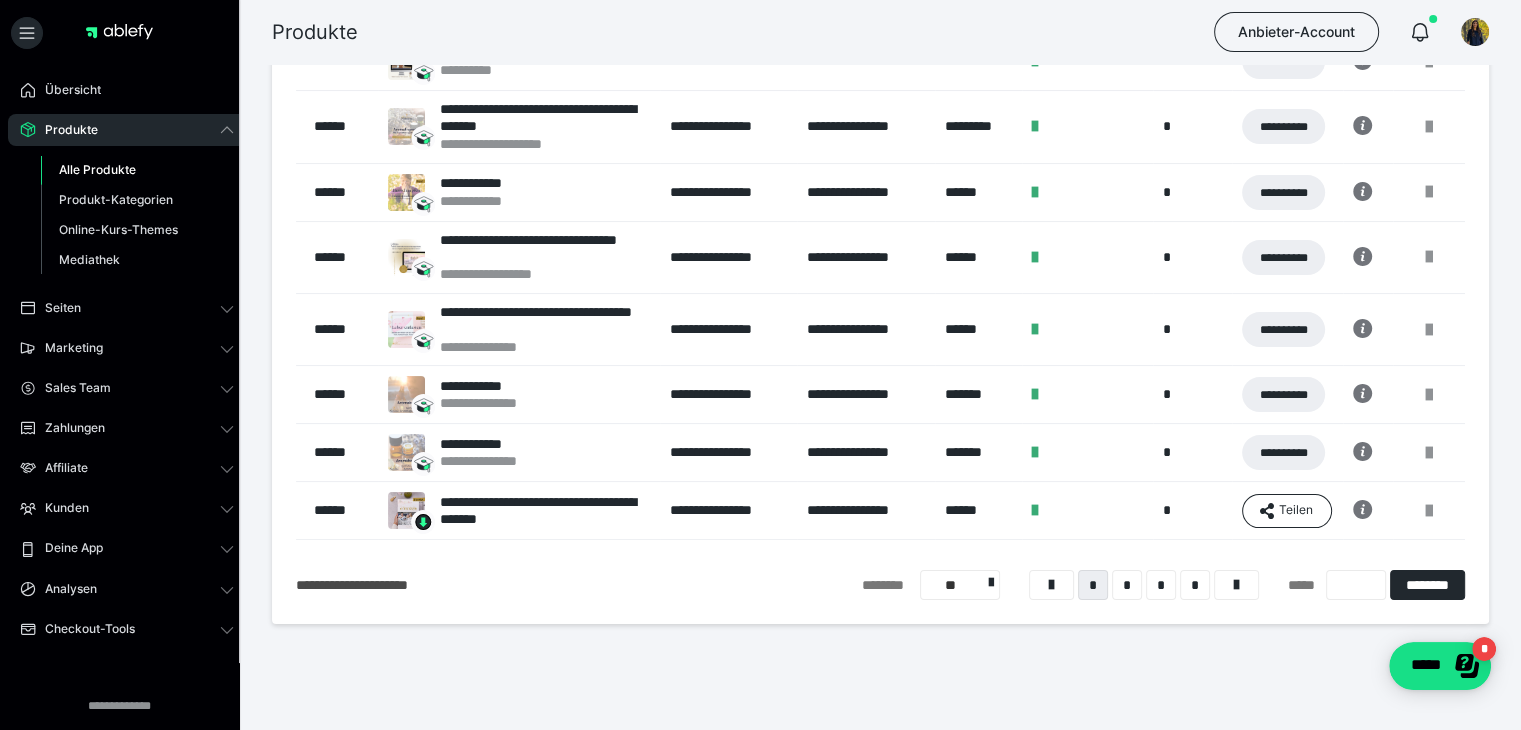 scroll, scrollTop: 325, scrollLeft: 0, axis: vertical 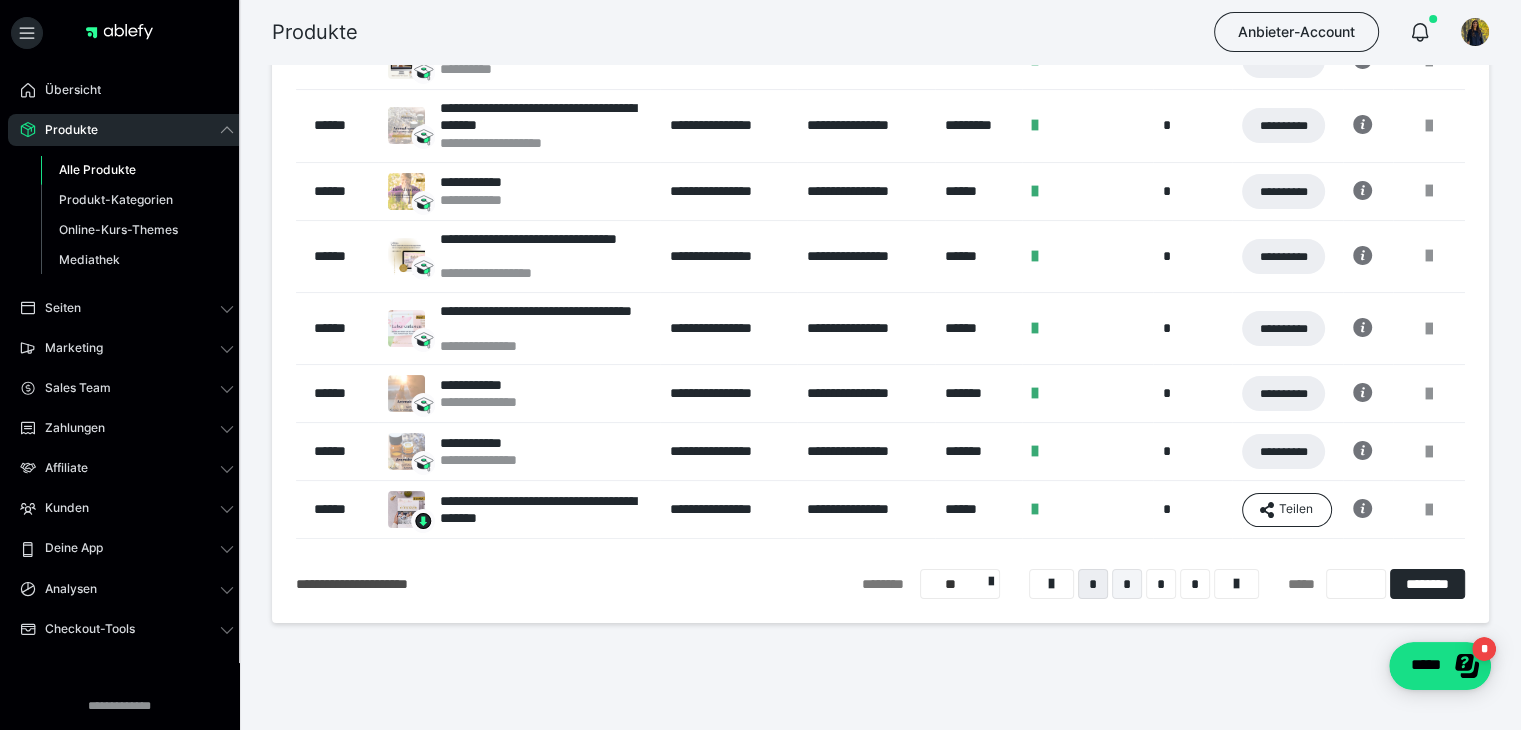 click on "*" at bounding box center (1127, 584) 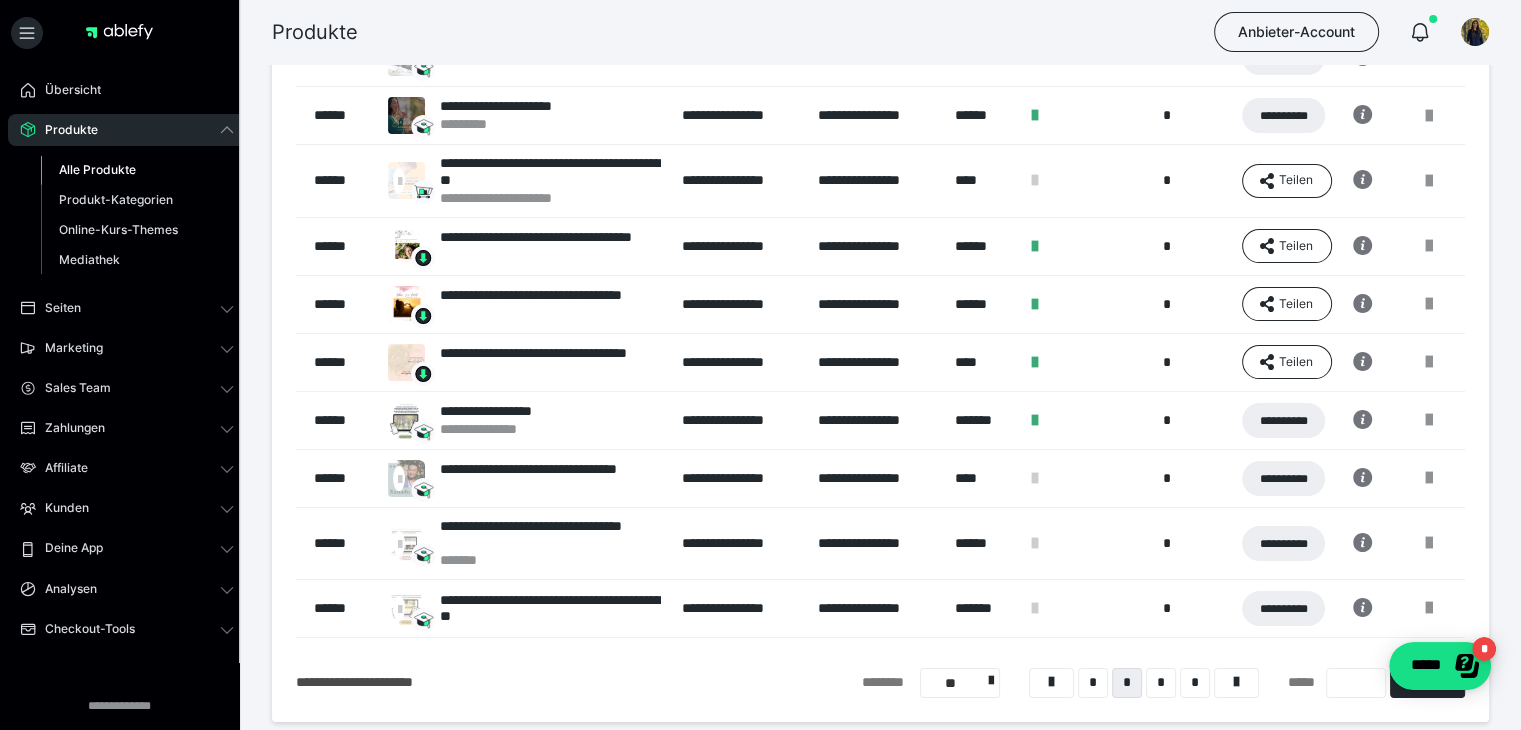 scroll, scrollTop: 326, scrollLeft: 0, axis: vertical 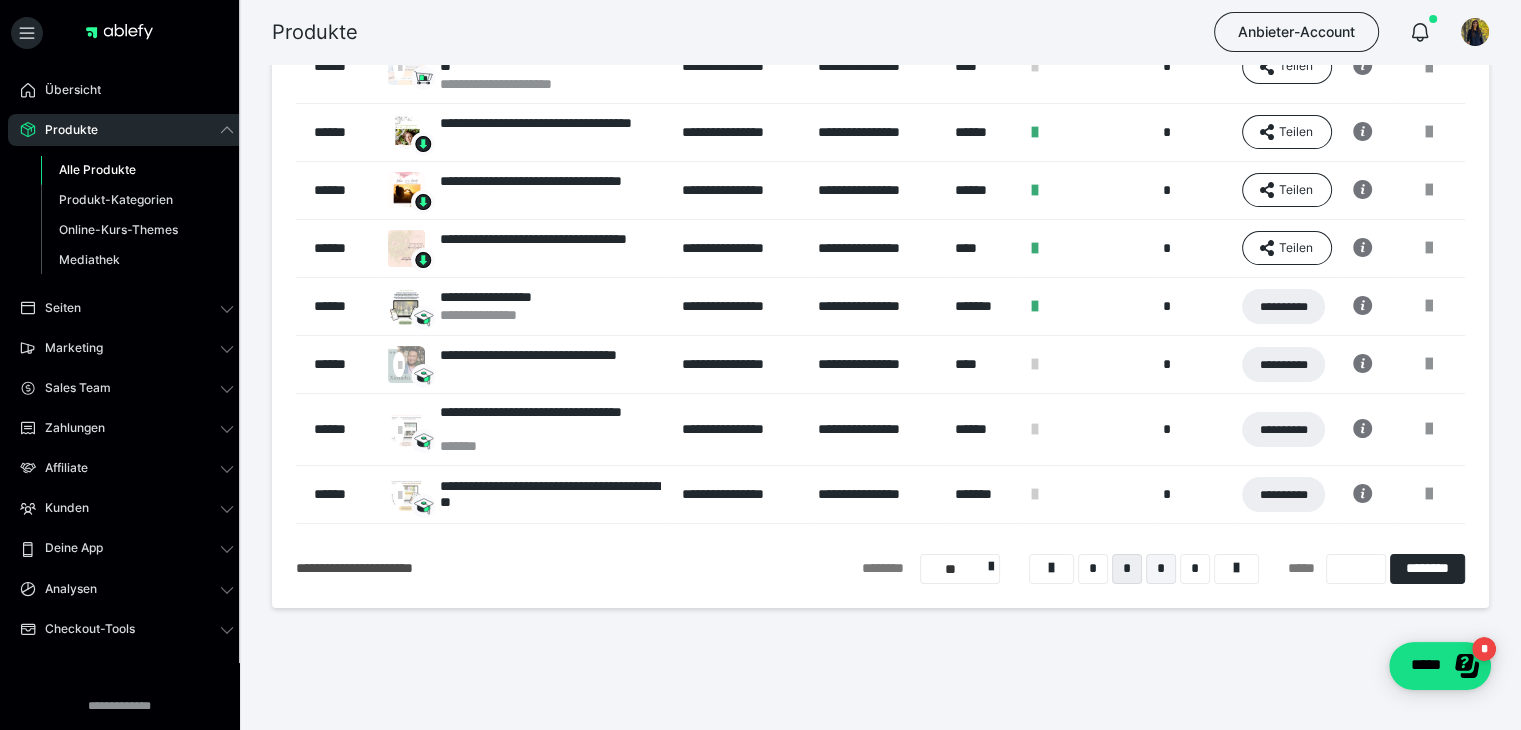 click on "*" at bounding box center (1161, 569) 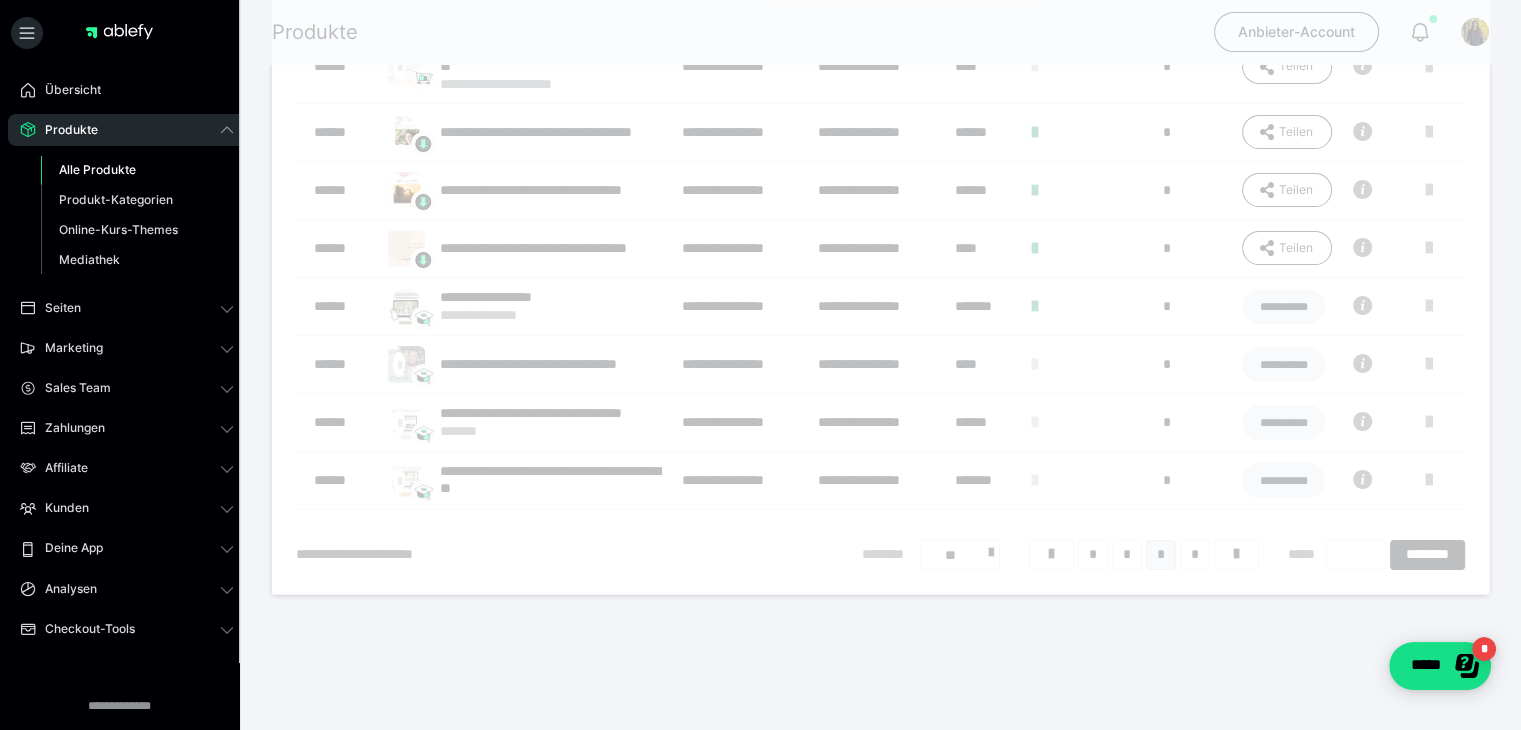 scroll, scrollTop: 16, scrollLeft: 0, axis: vertical 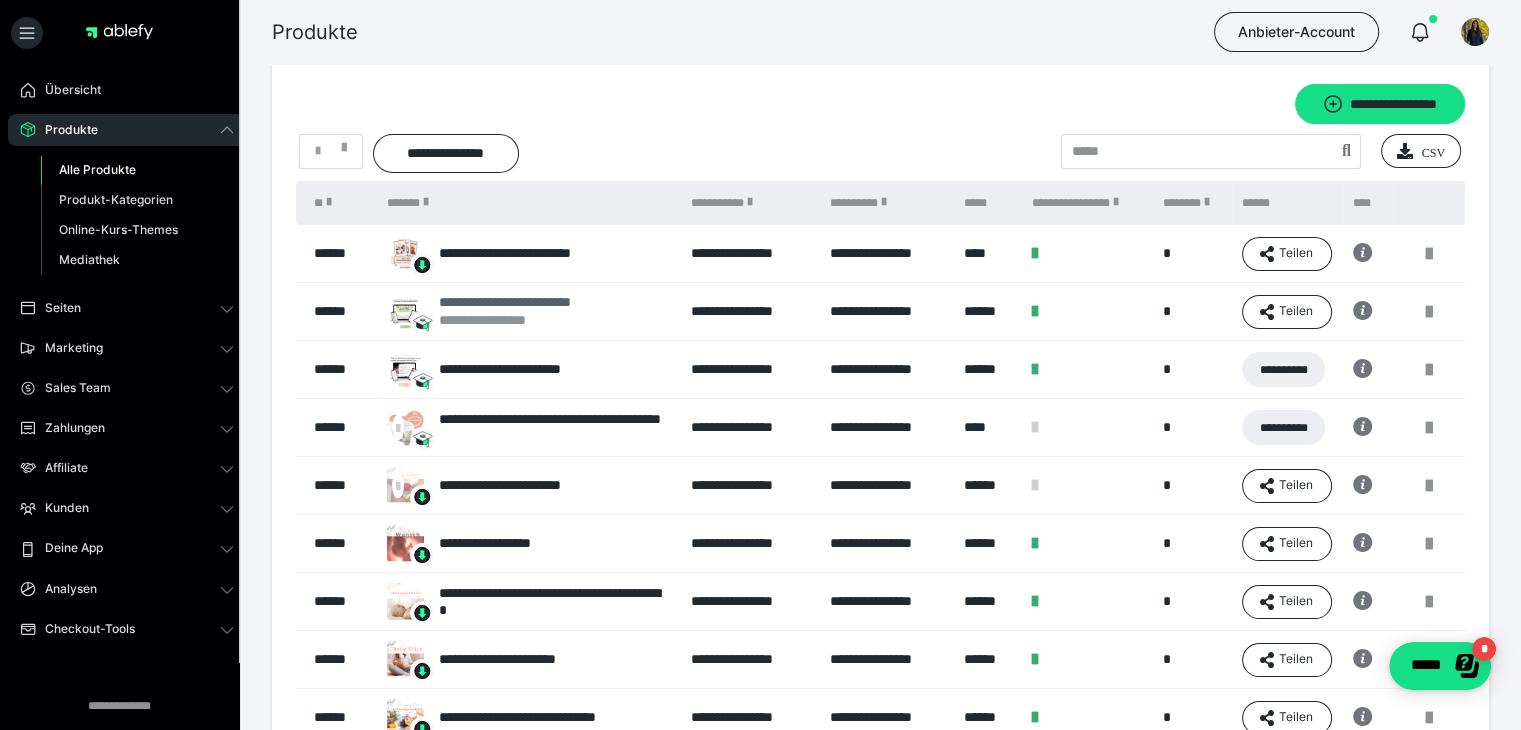 click on "**********" at bounding box center [536, 302] 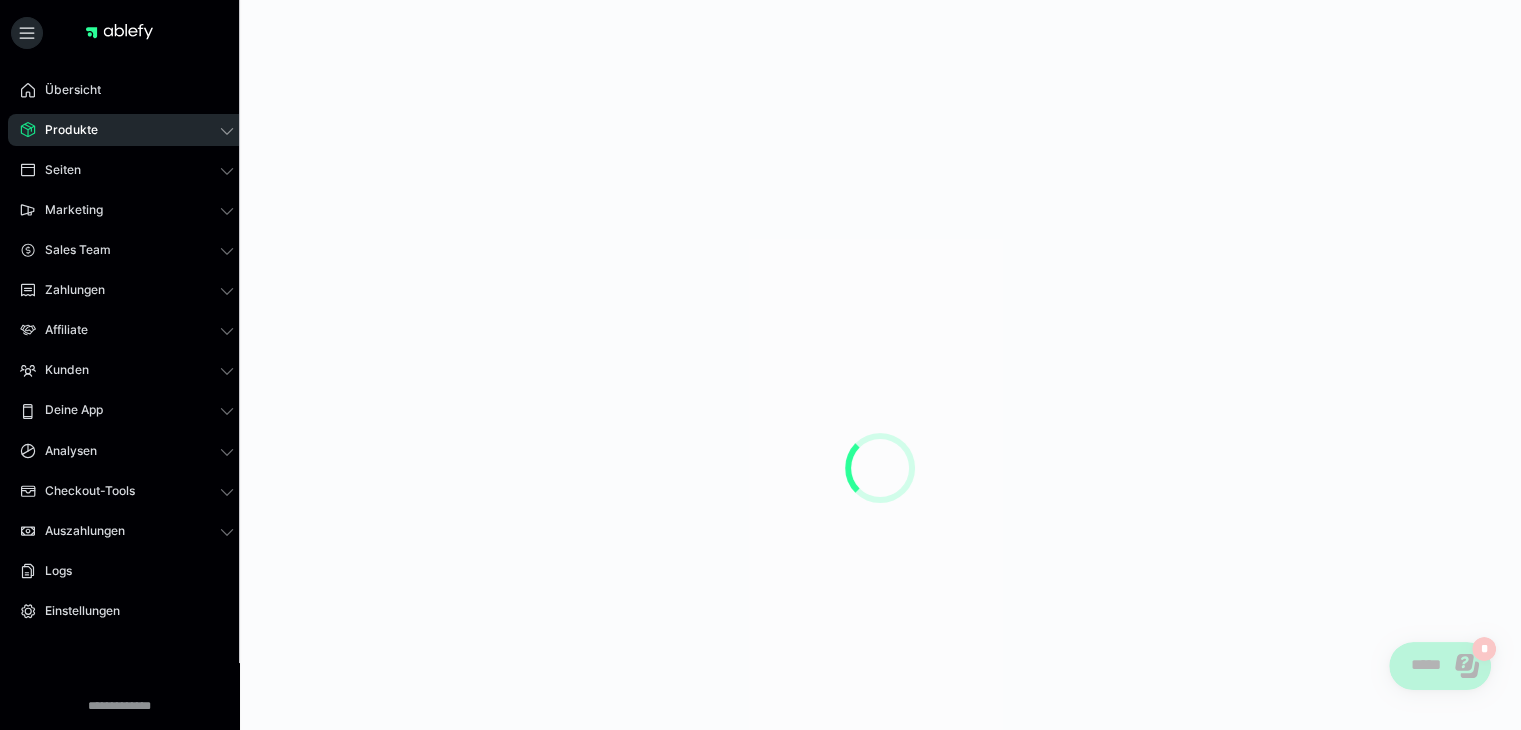 scroll, scrollTop: 0, scrollLeft: 0, axis: both 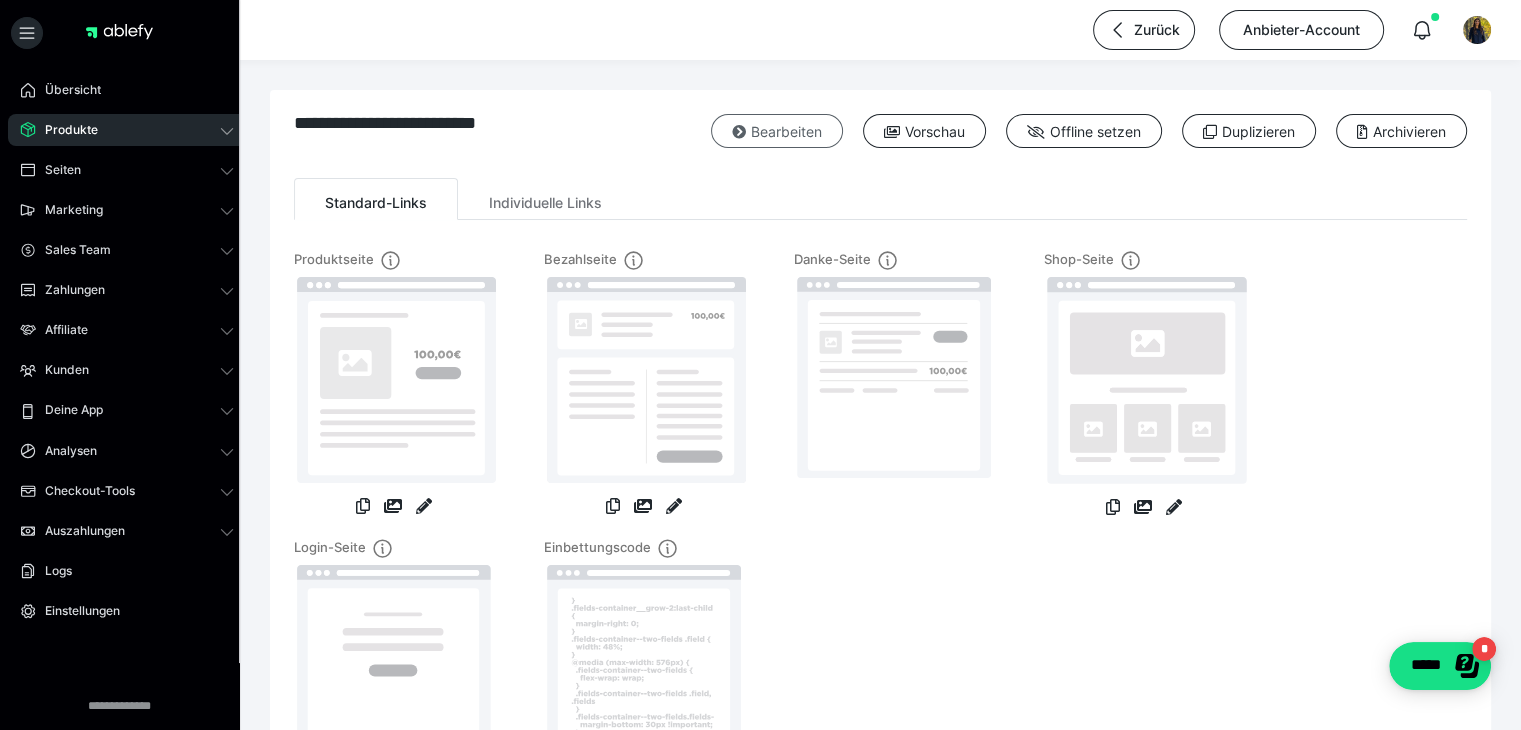 click on "Bearbeiten" at bounding box center (777, 131) 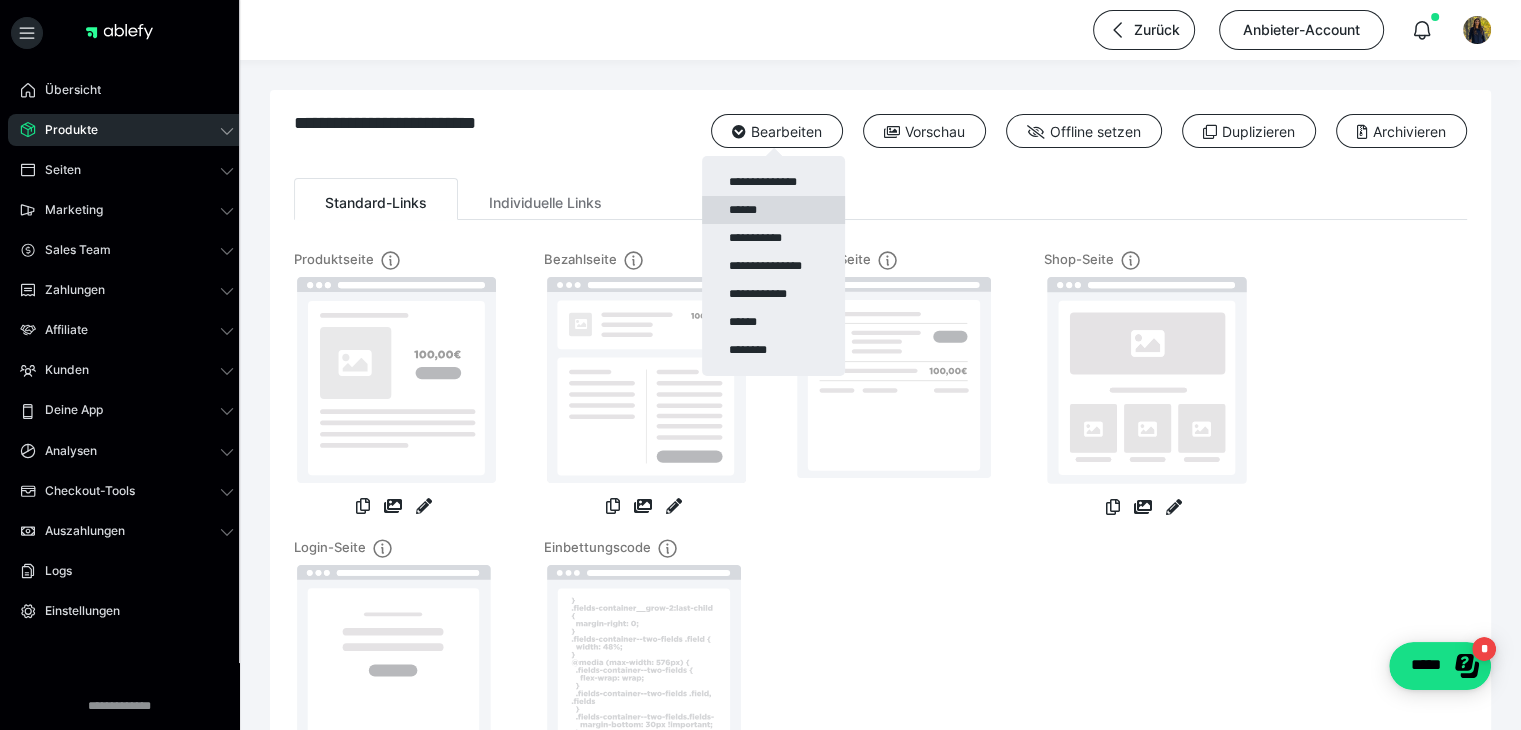 click on "******" at bounding box center (773, 210) 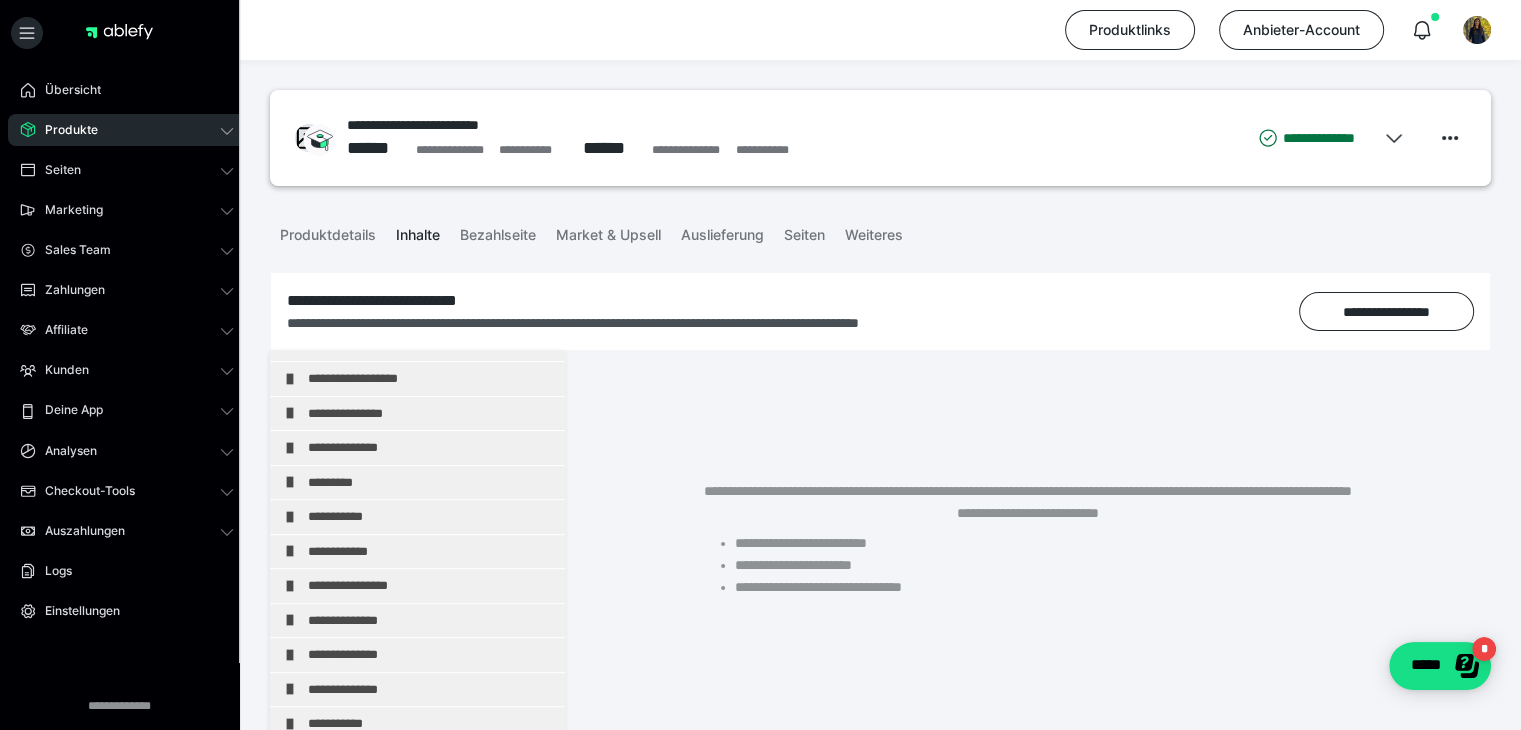 scroll, scrollTop: 0, scrollLeft: 0, axis: both 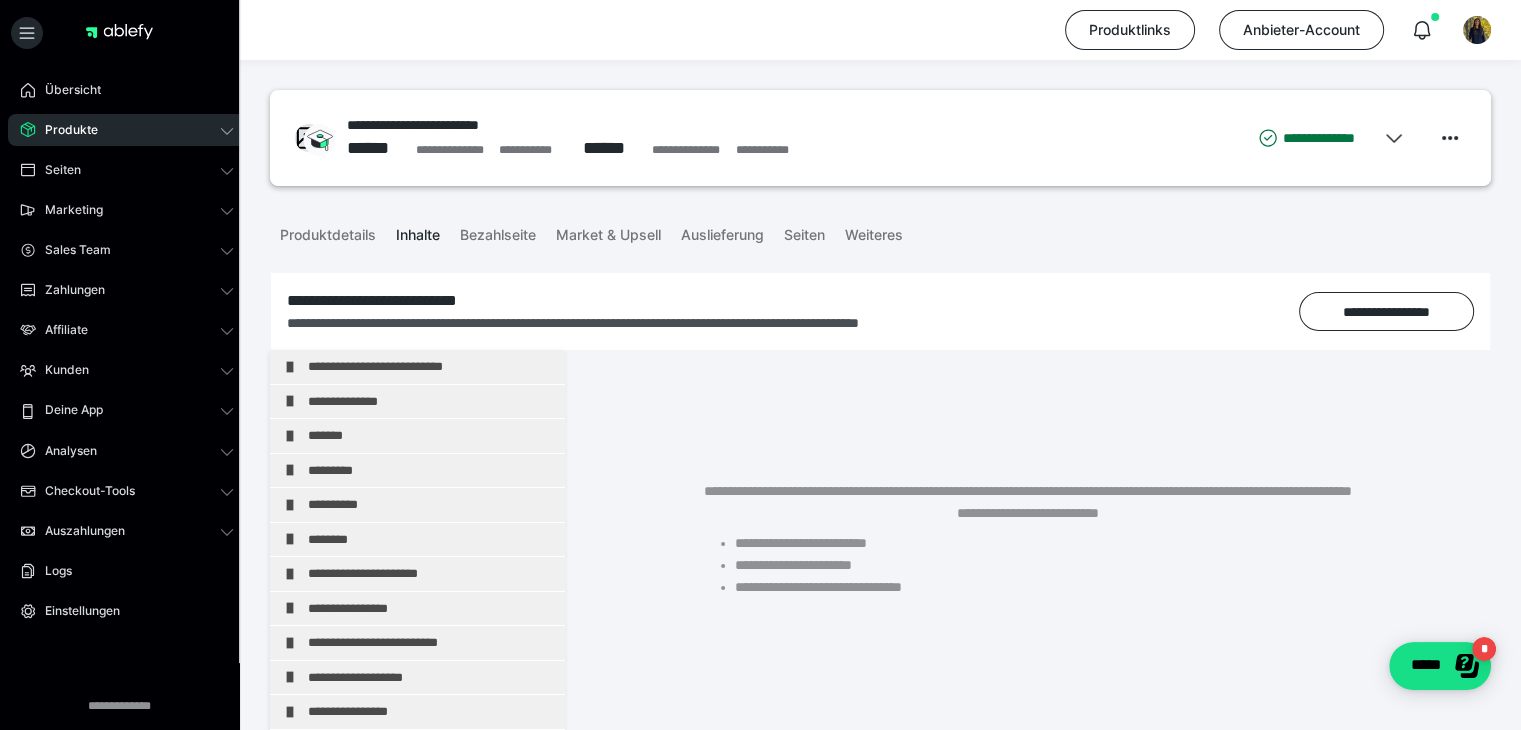 click on "Inhalte" at bounding box center (418, 231) 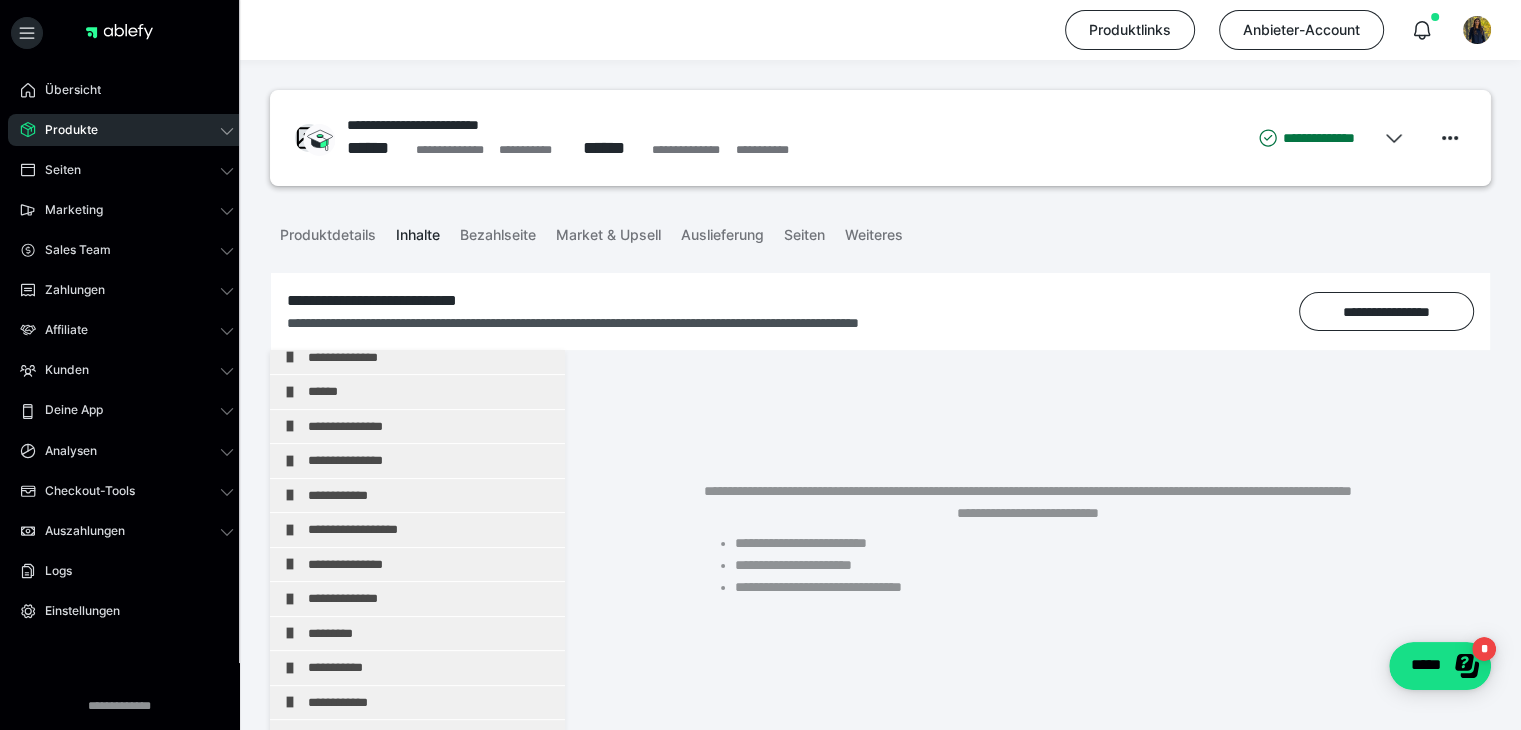 scroll, scrollTop: 706, scrollLeft: 0, axis: vertical 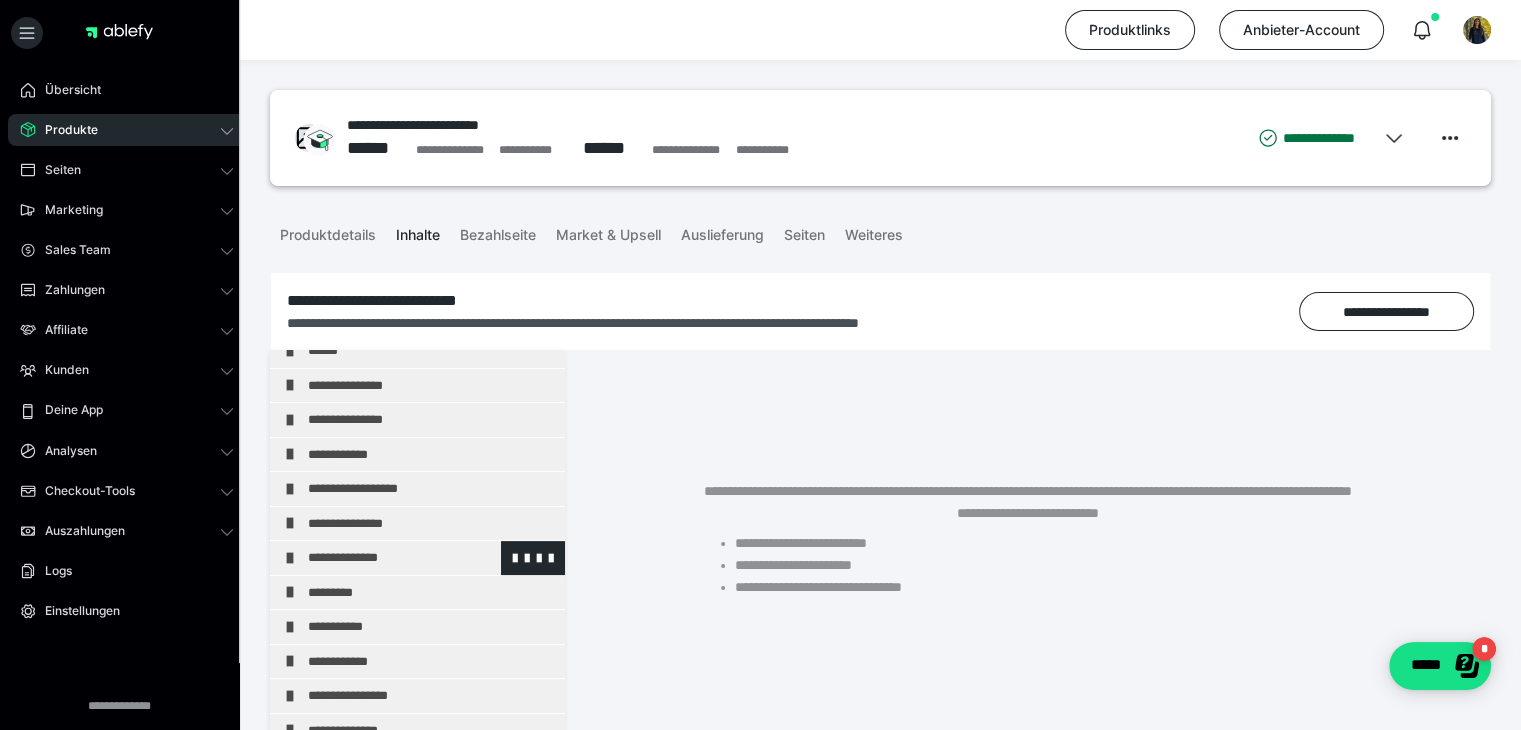 click on "**********" at bounding box center (423, 558) 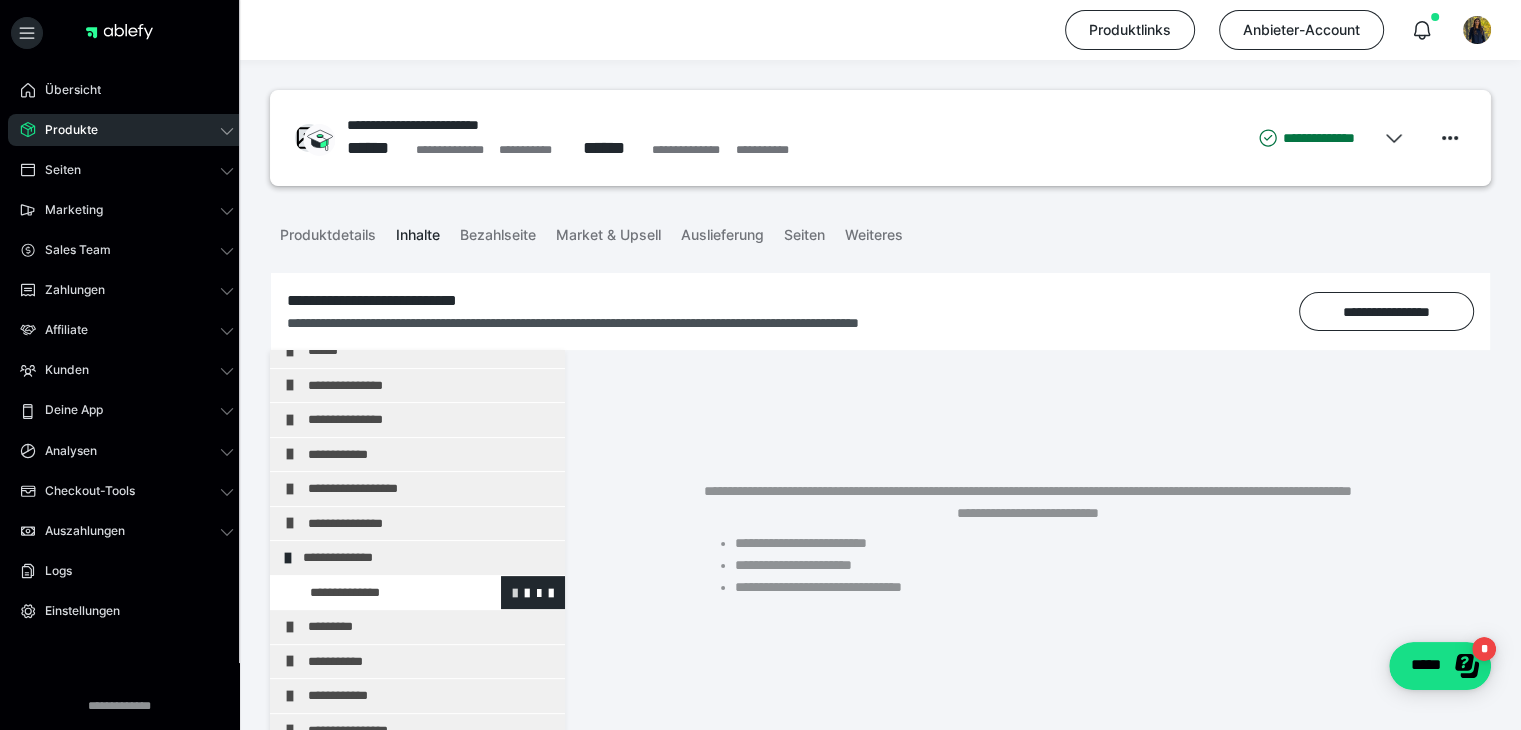 click at bounding box center (515, 592) 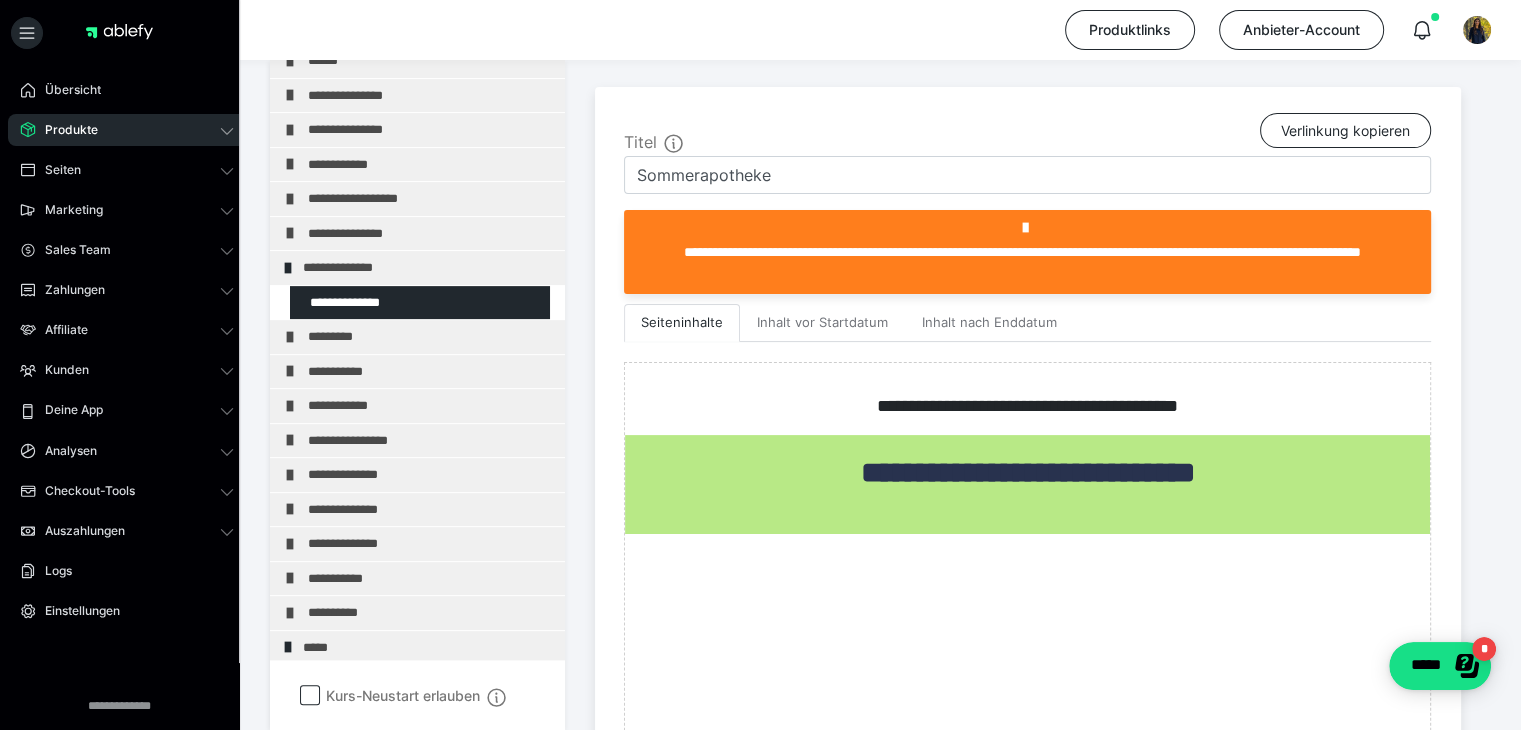 scroll, scrollTop: 419, scrollLeft: 0, axis: vertical 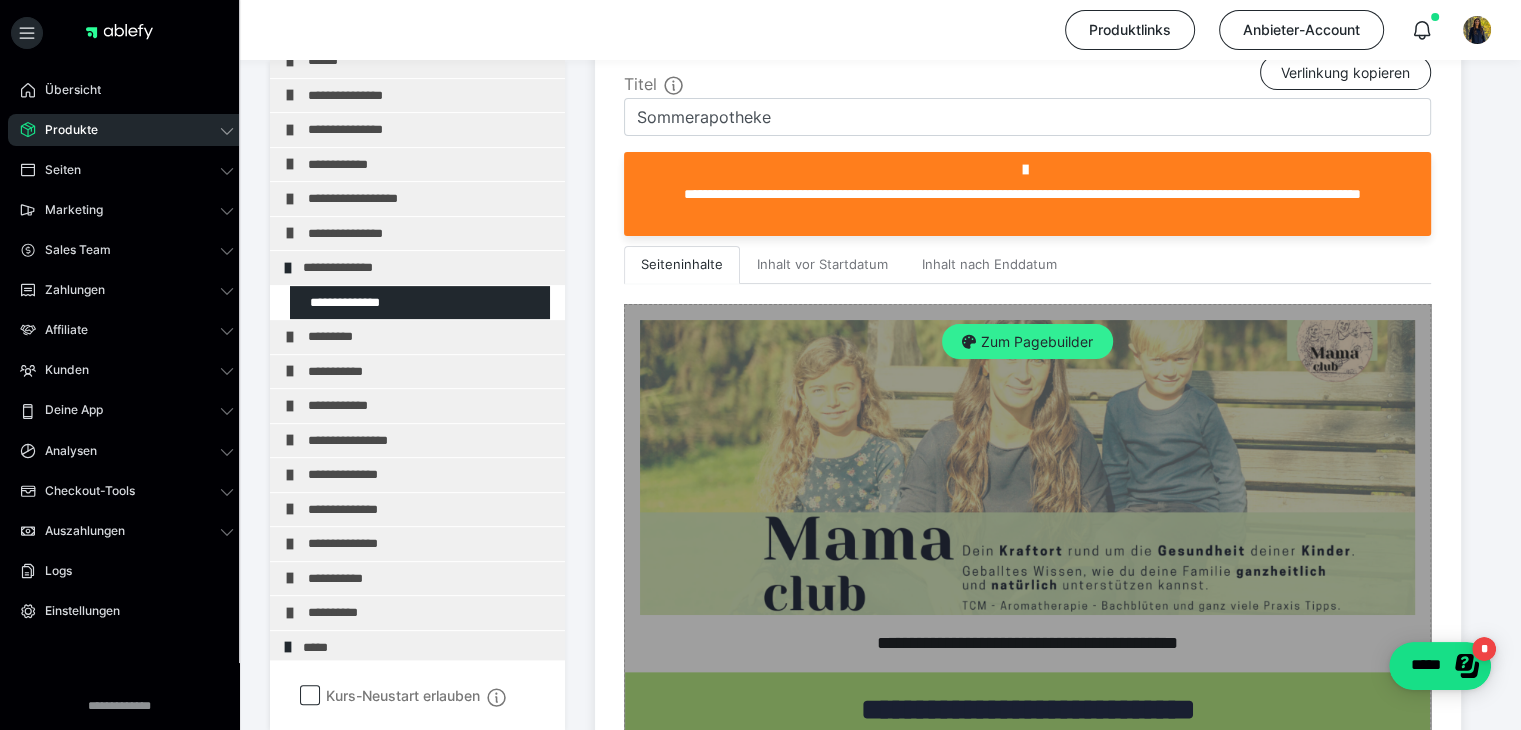 click on "Zum Pagebuilder" at bounding box center [1027, 342] 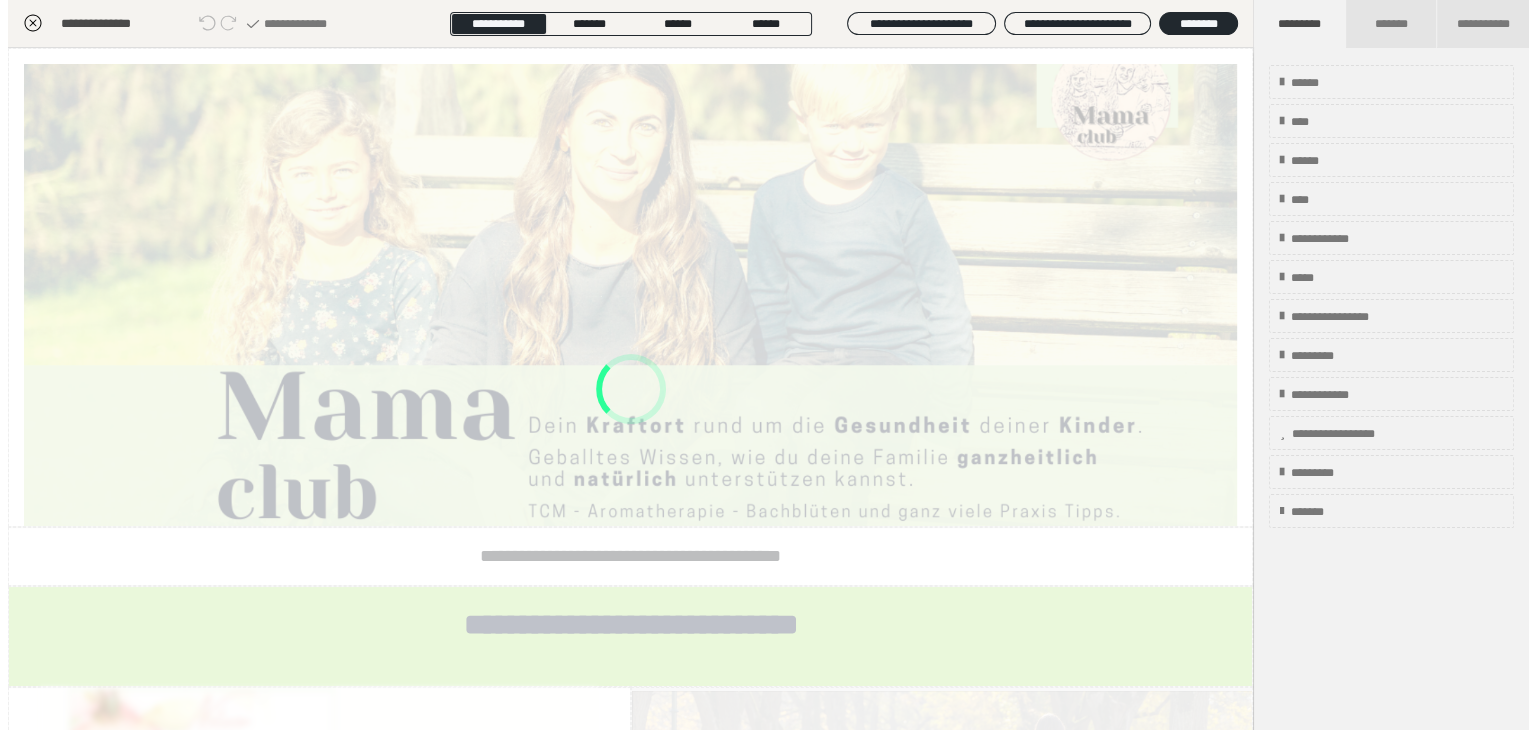 scroll, scrollTop: 289, scrollLeft: 0, axis: vertical 